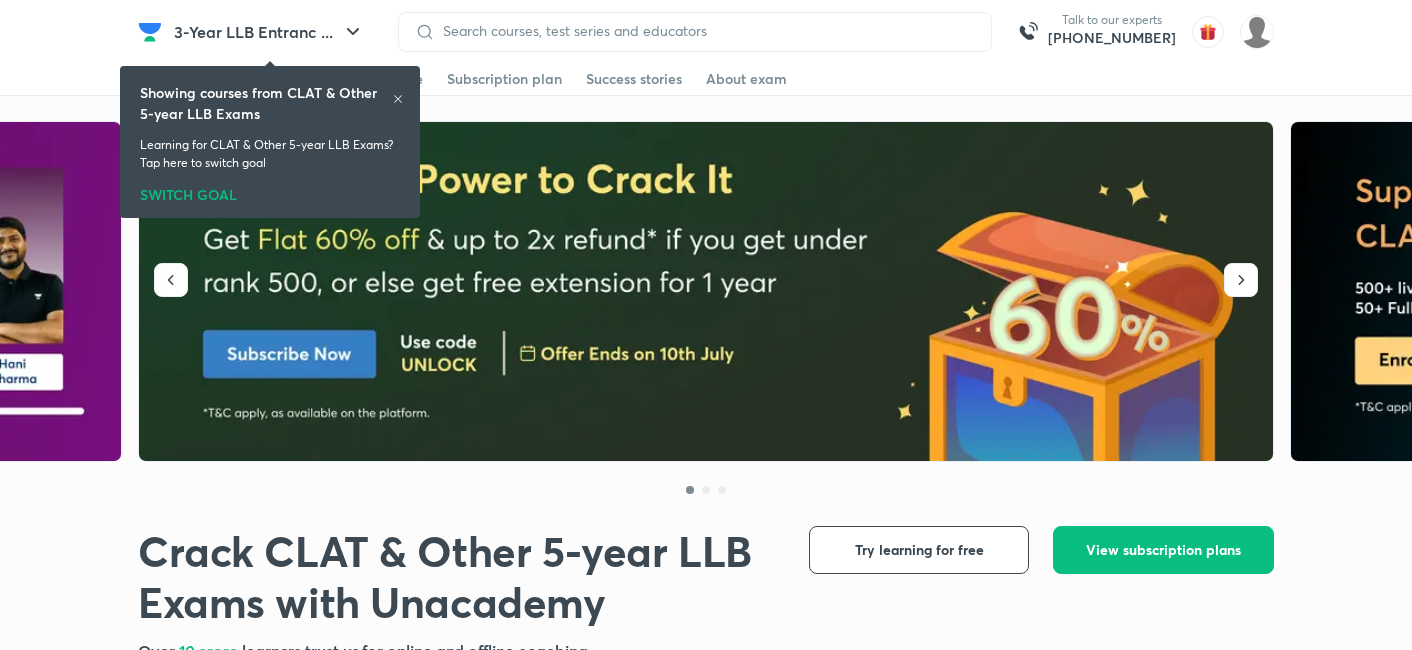 scroll, scrollTop: 0, scrollLeft: 0, axis: both 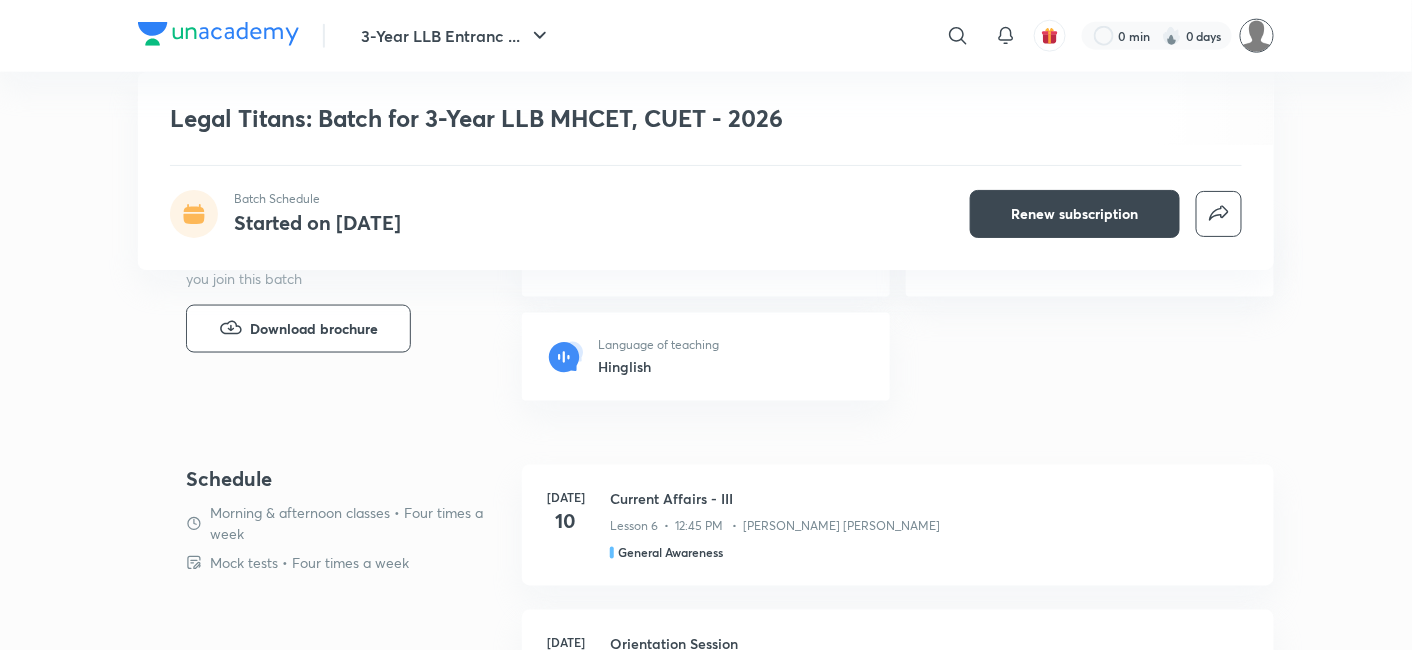 click at bounding box center (1257, 36) 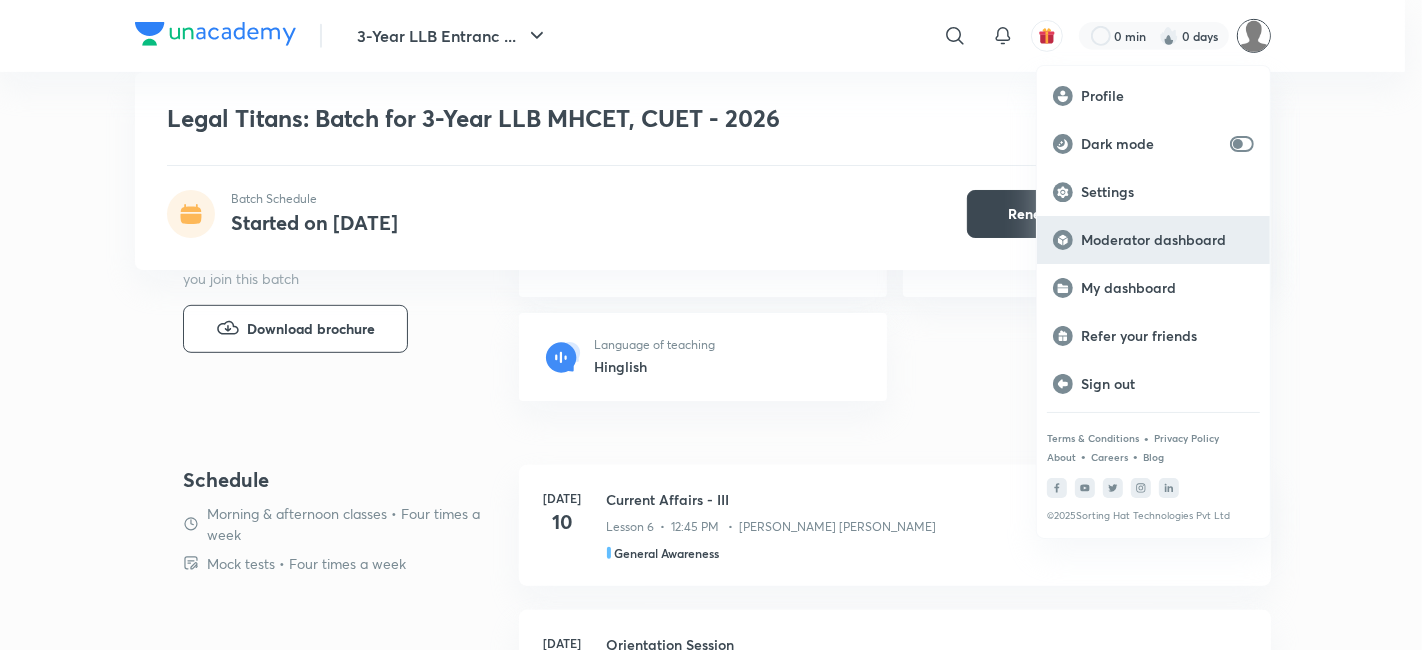 click on "Moderator dashboard" at bounding box center (1153, 240) 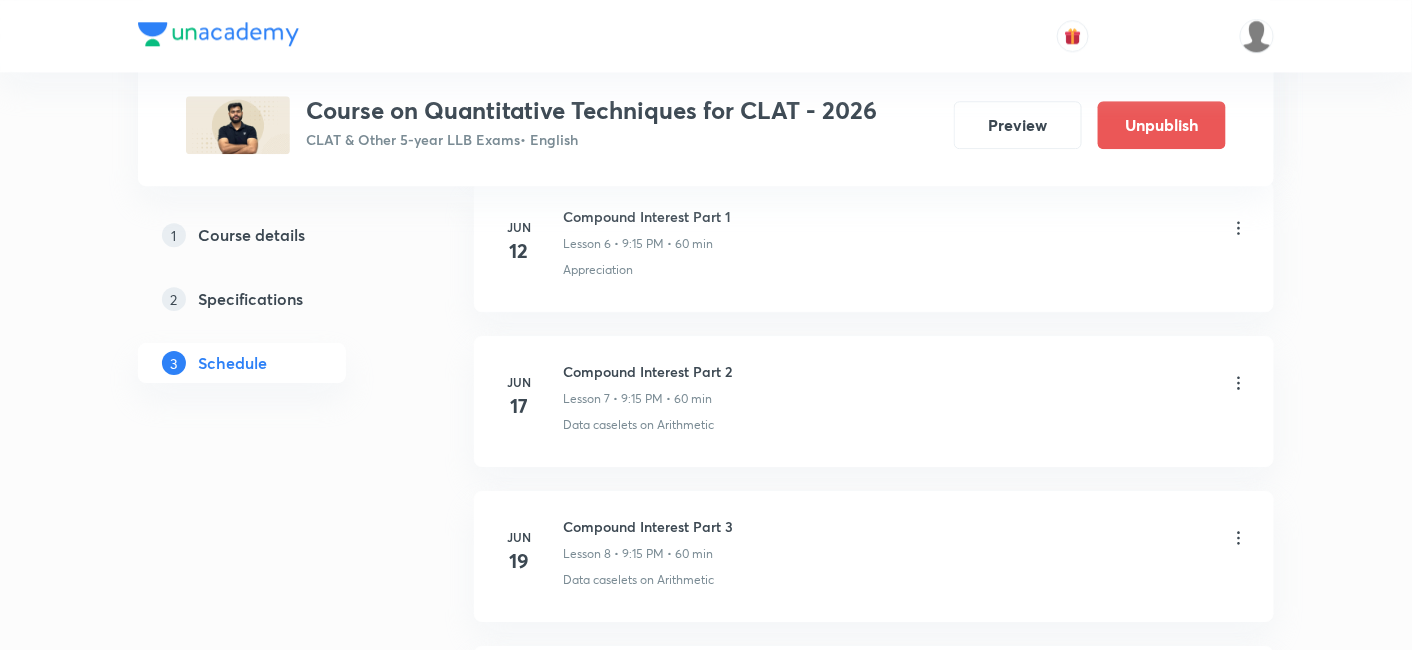 scroll, scrollTop: 0, scrollLeft: 0, axis: both 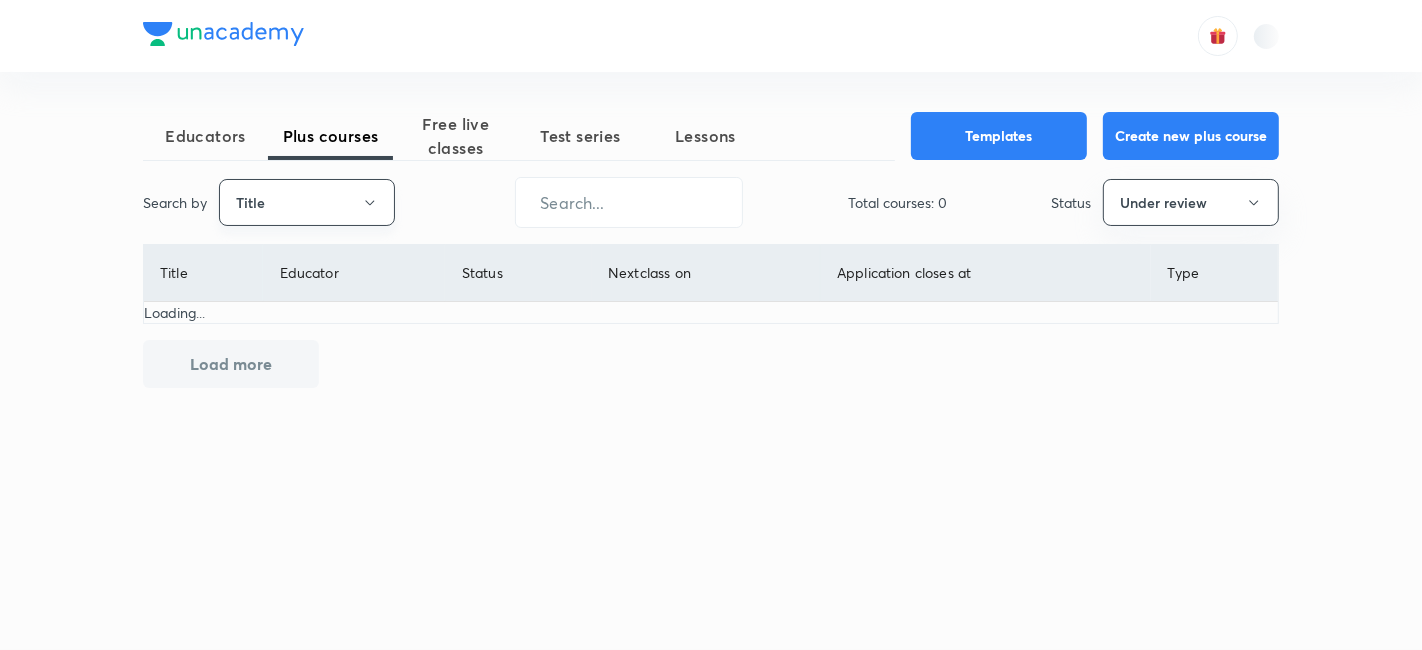 drag, startPoint x: 0, startPoint y: 0, endPoint x: 302, endPoint y: 224, distance: 376.0053 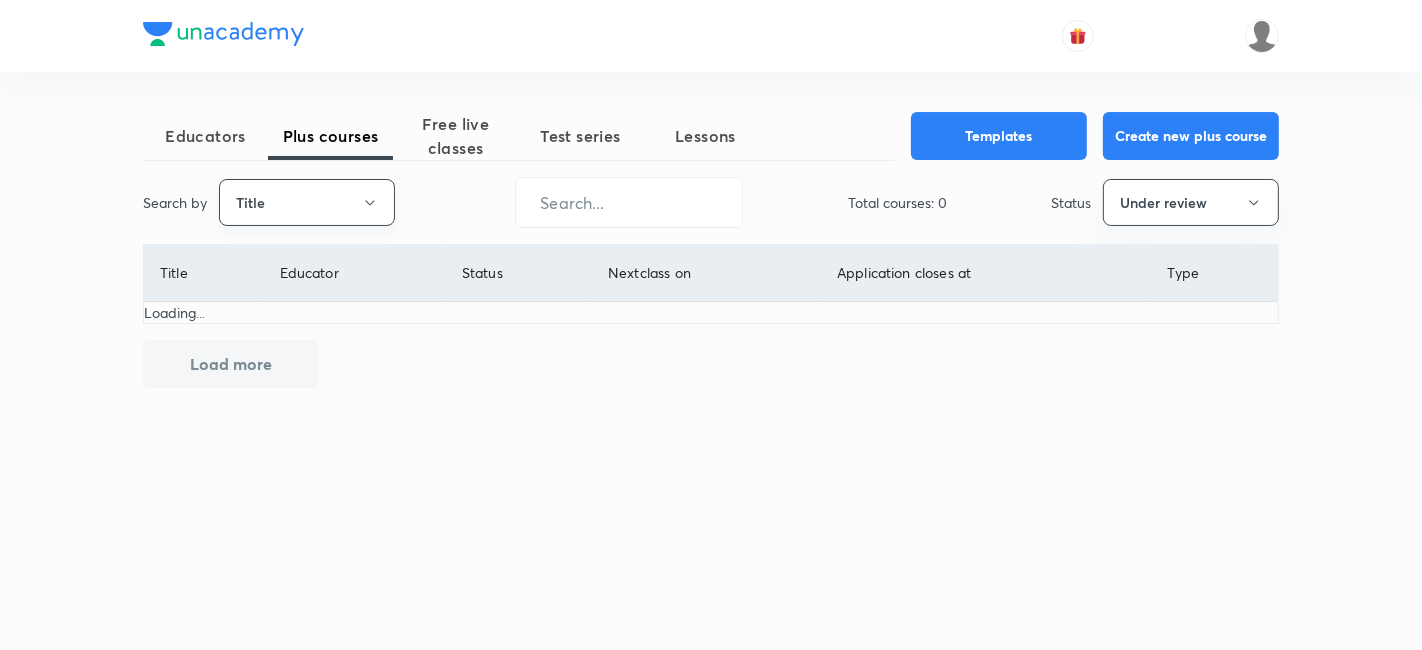 click on "Title" at bounding box center (307, 202) 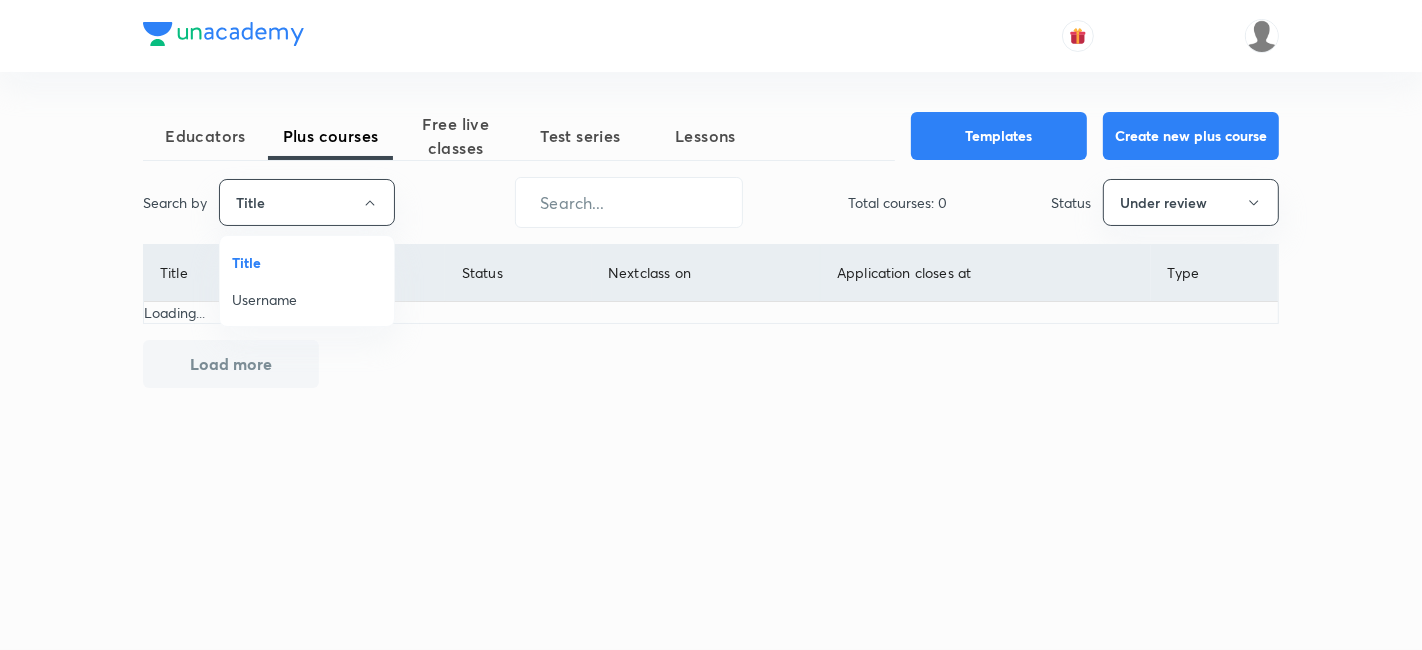 click on "Username" at bounding box center (307, 299) 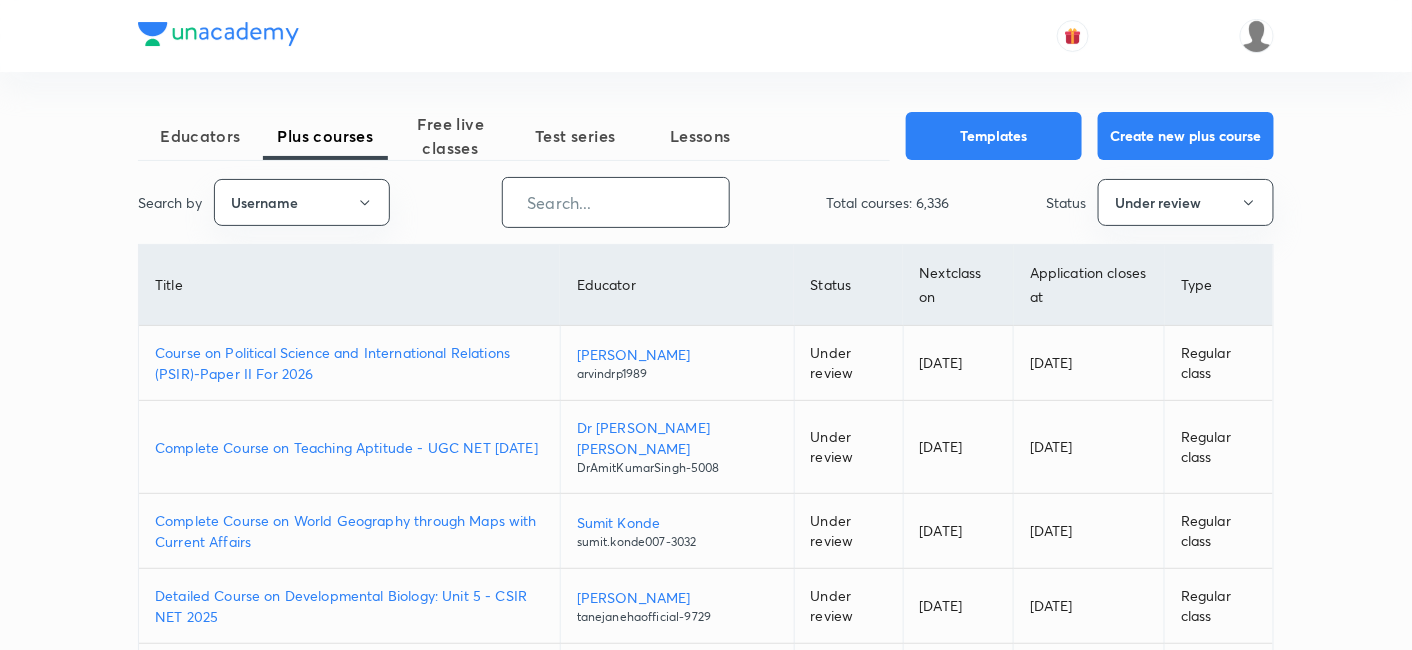 click at bounding box center (616, 202) 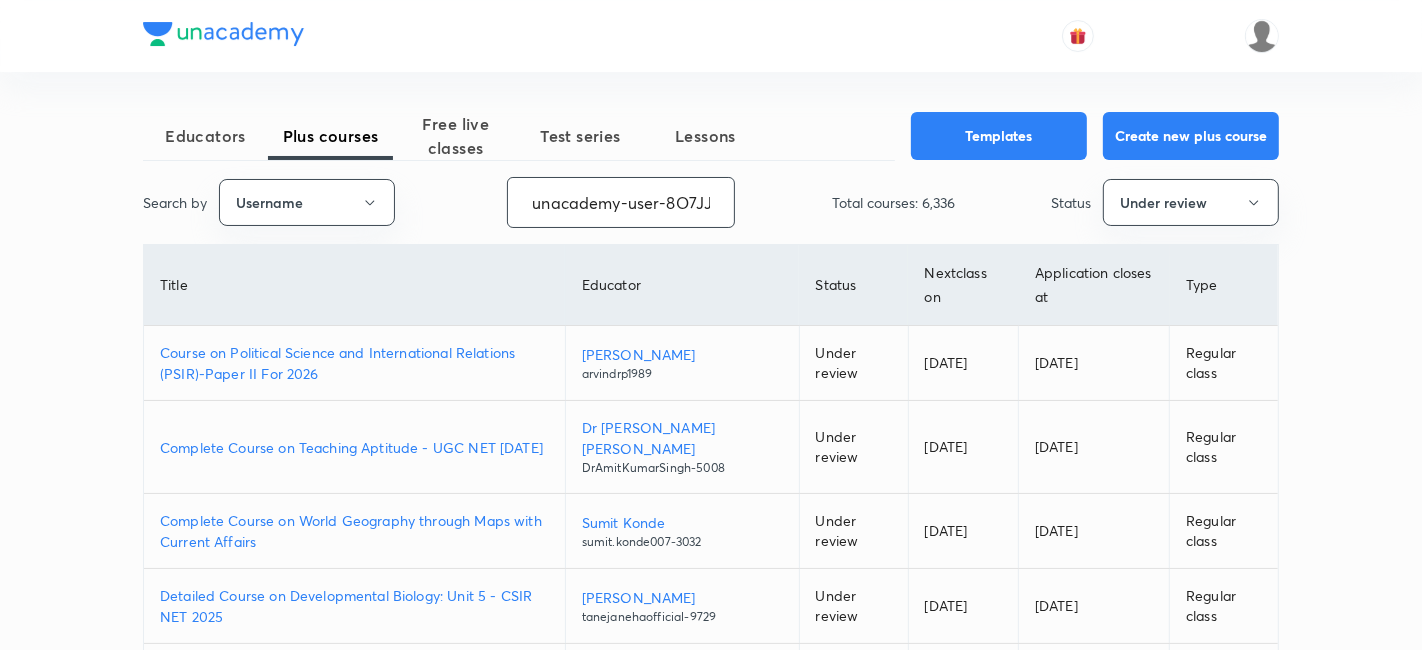 scroll, scrollTop: 0, scrollLeft: 92, axis: horizontal 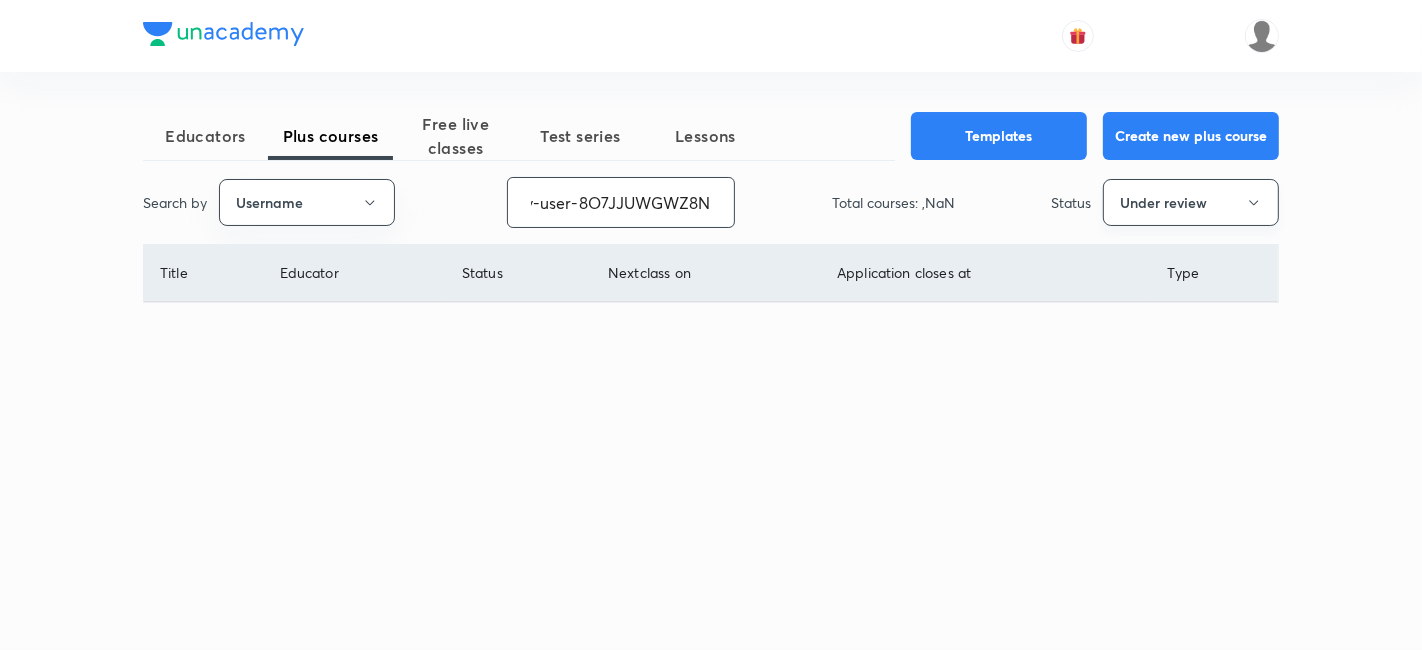 type on "unacademy-user-8O7JJUWGWZ8N" 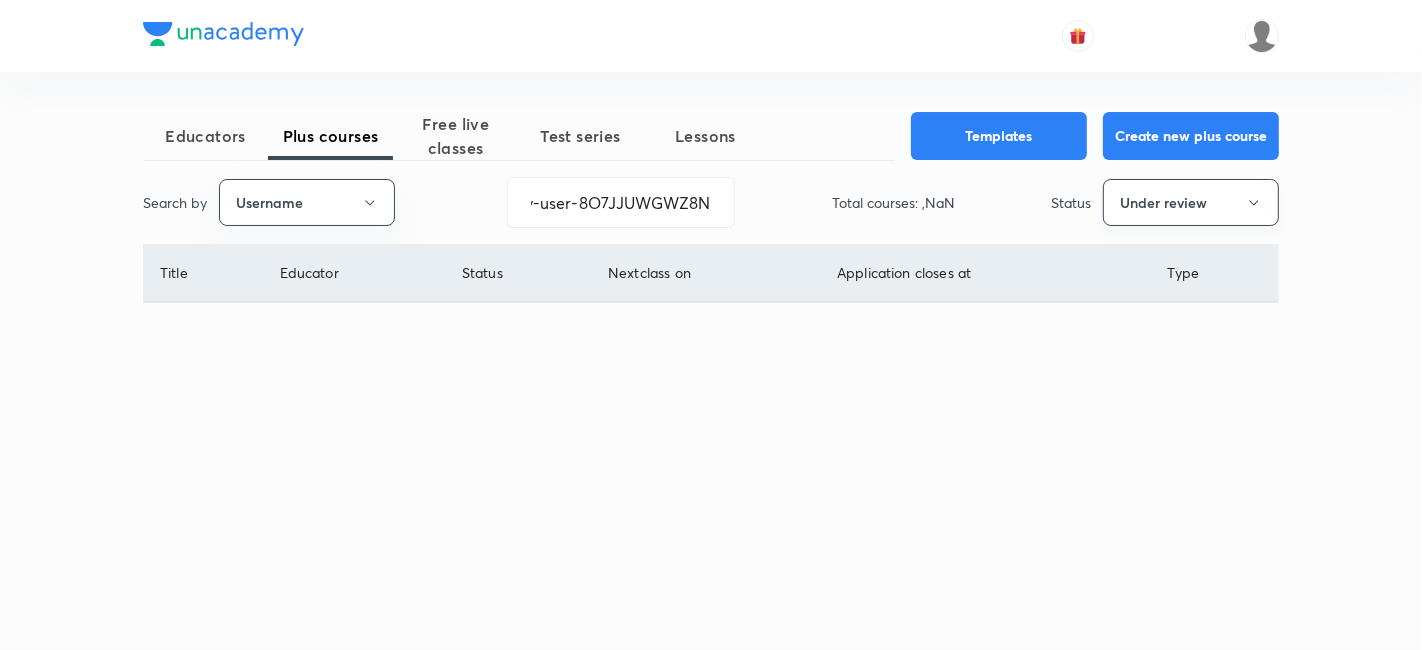 click on "Under review" at bounding box center [1191, 202] 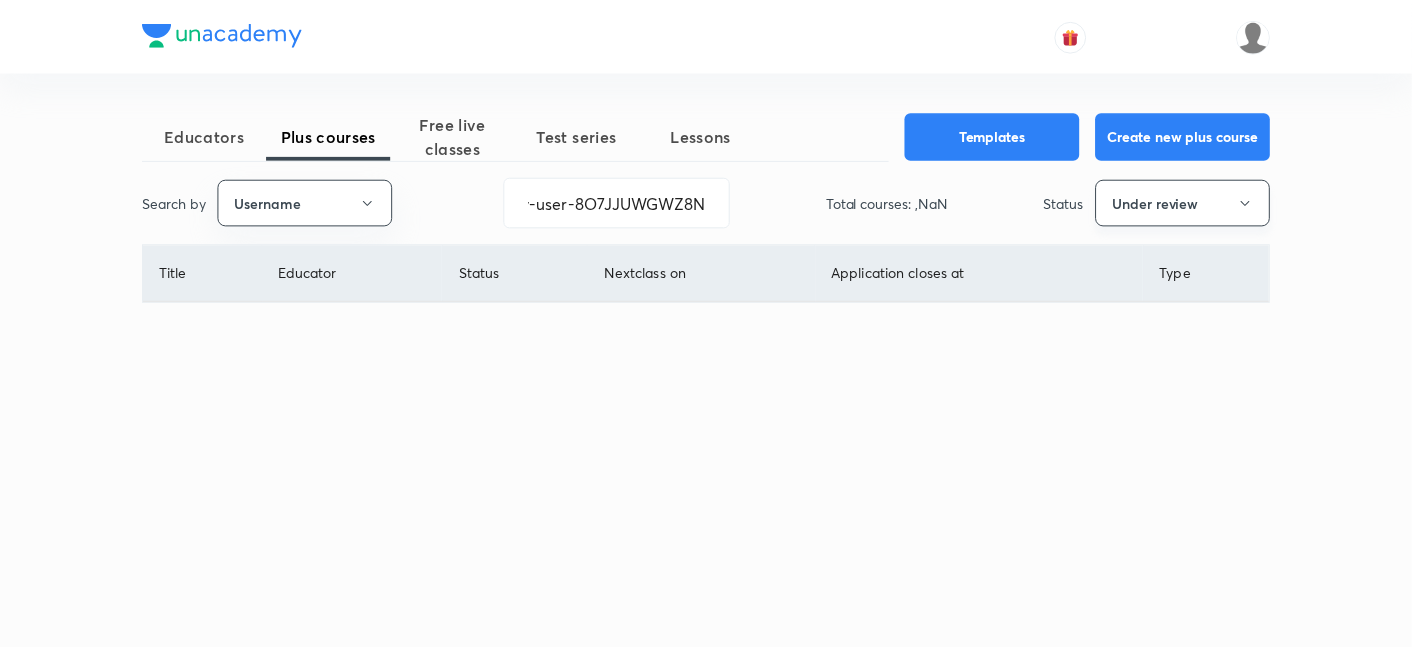 scroll, scrollTop: 0, scrollLeft: 0, axis: both 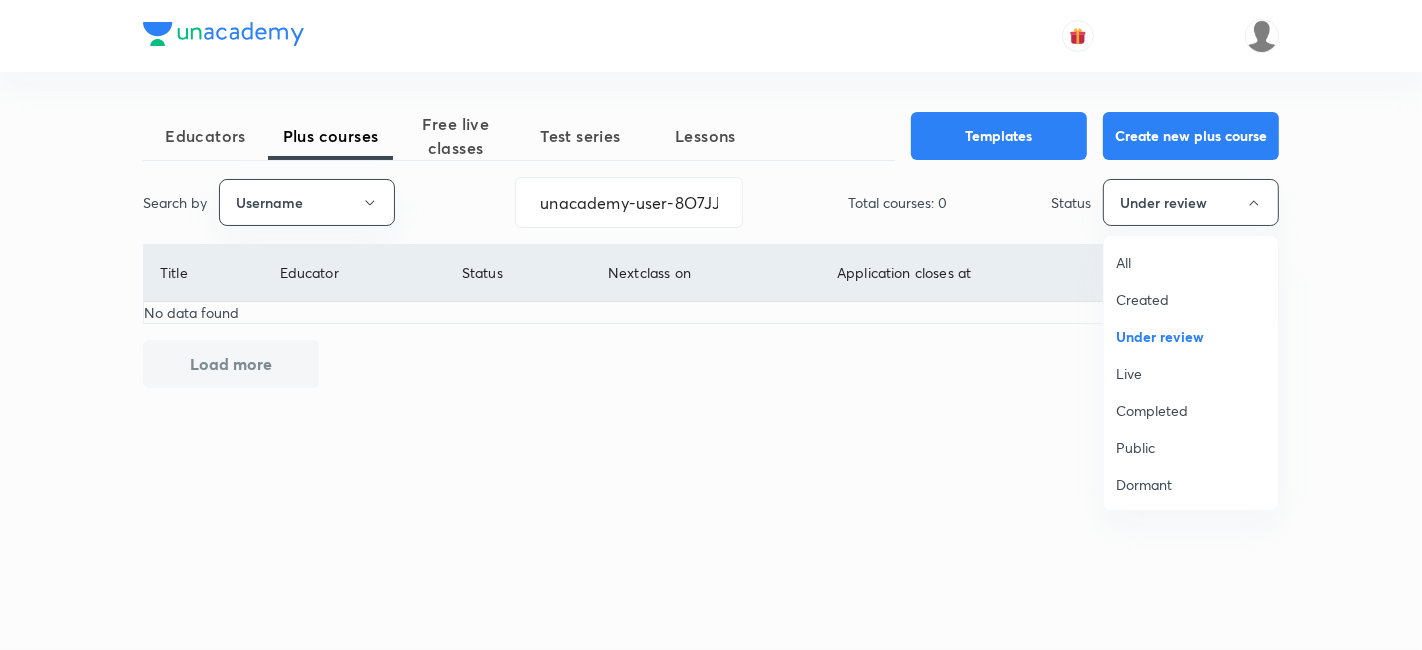 click on "All" at bounding box center [1191, 262] 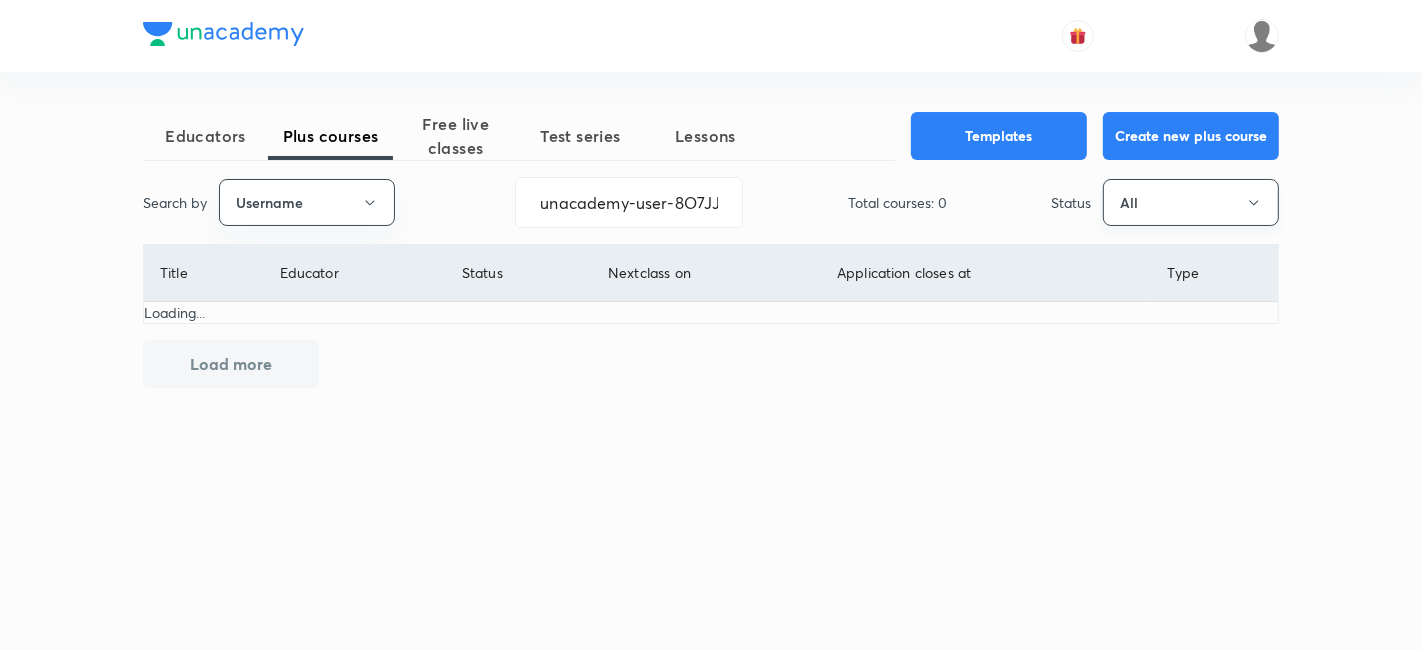 click on "All" at bounding box center [1191, 202] 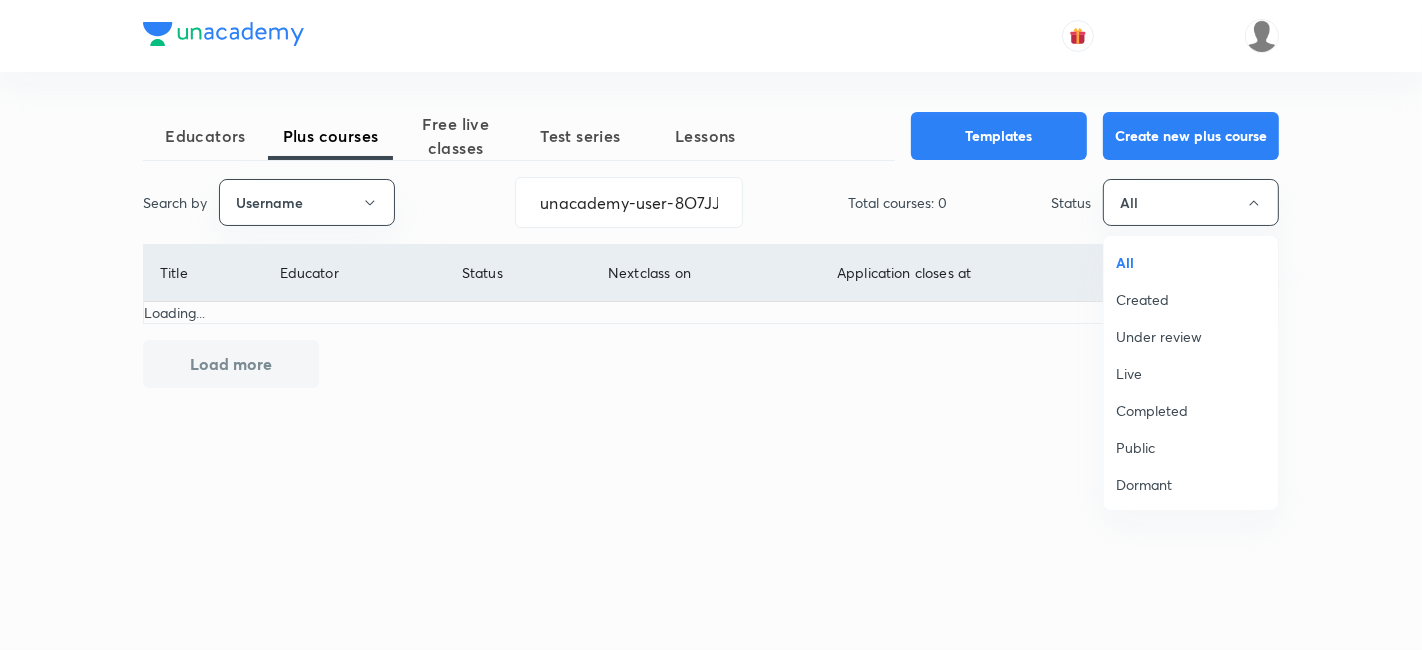 click on "Live" at bounding box center [1191, 373] 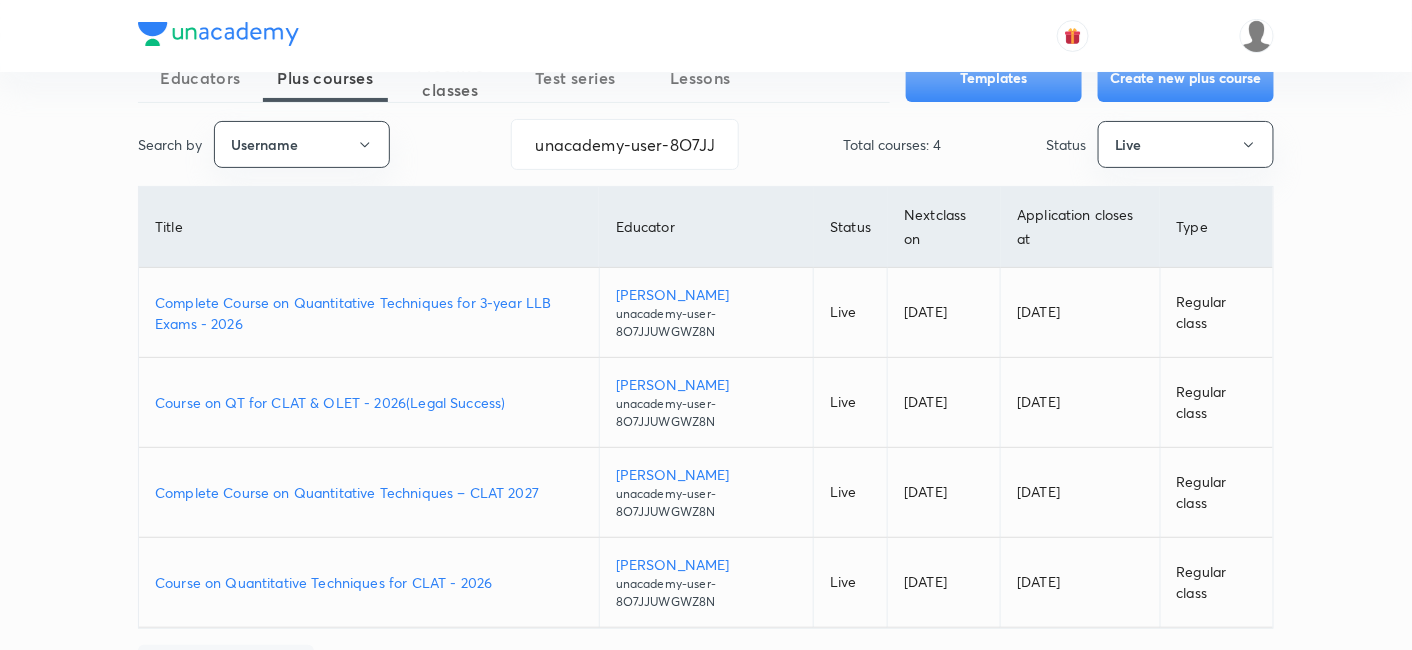 scroll, scrollTop: 23, scrollLeft: 0, axis: vertical 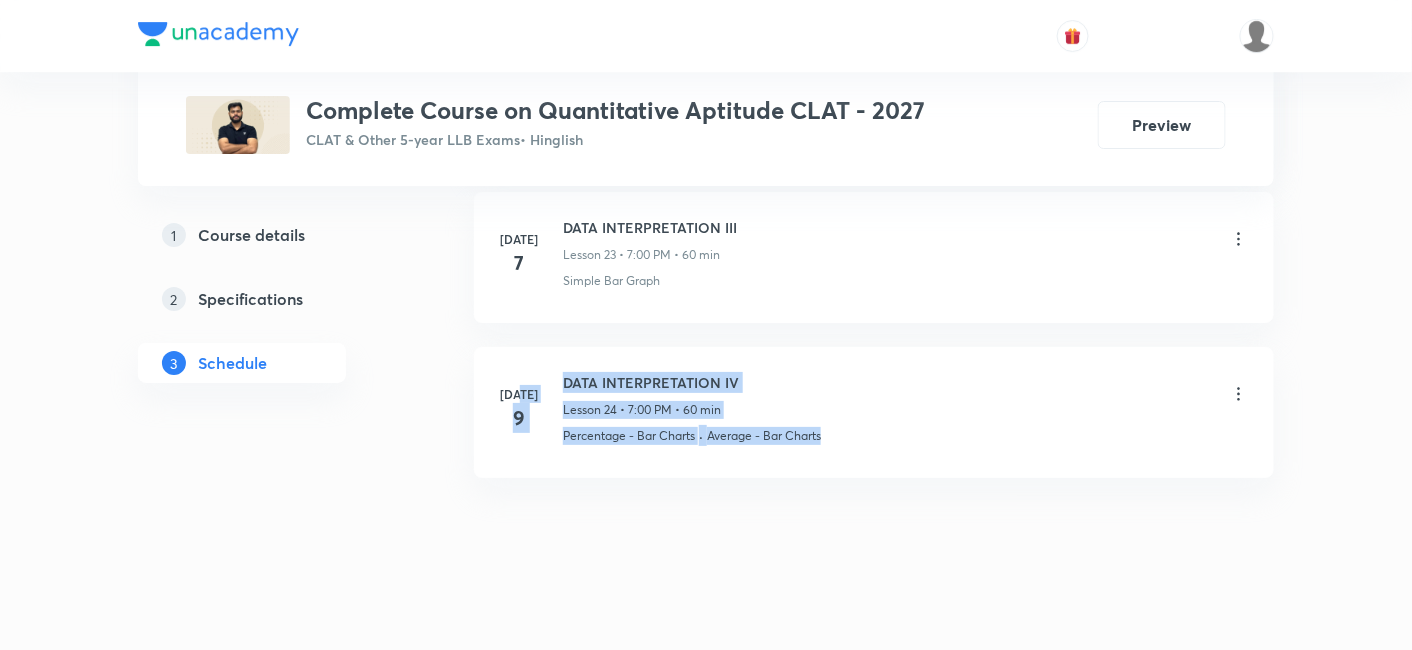 drag, startPoint x: 534, startPoint y: 367, endPoint x: 865, endPoint y: 432, distance: 337.3218 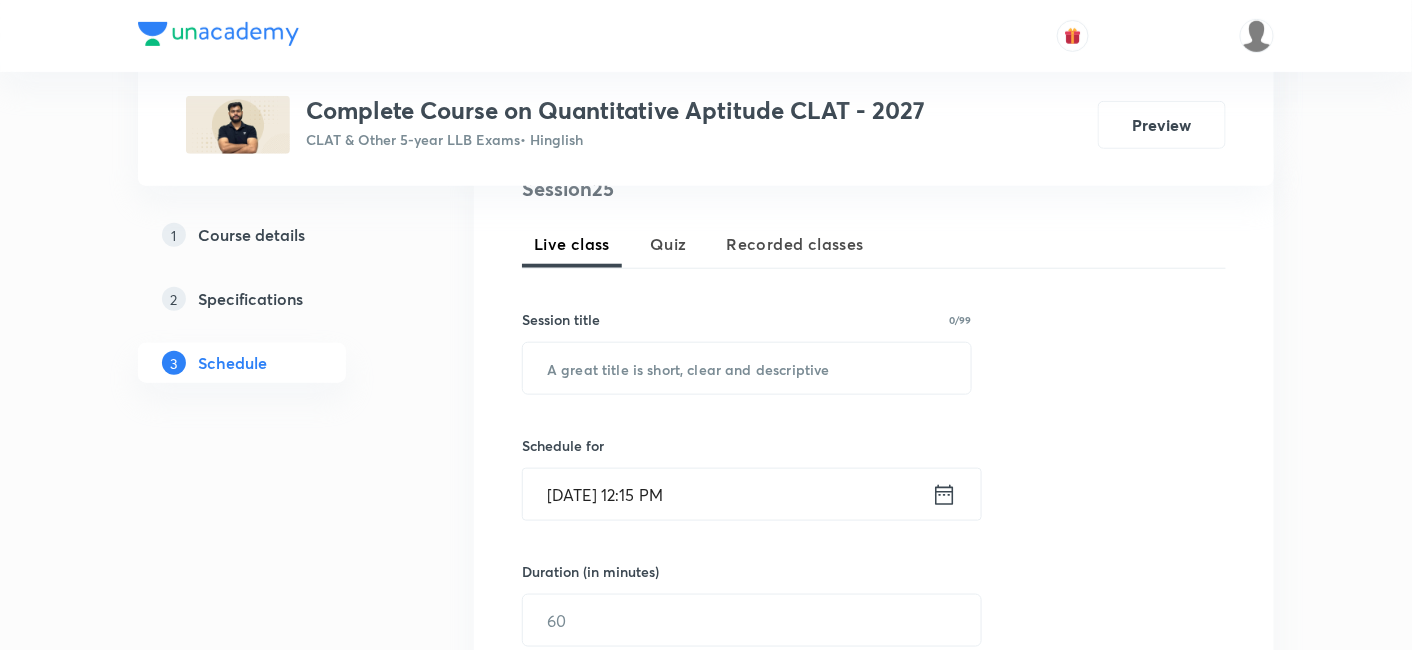 scroll, scrollTop: 270, scrollLeft: 0, axis: vertical 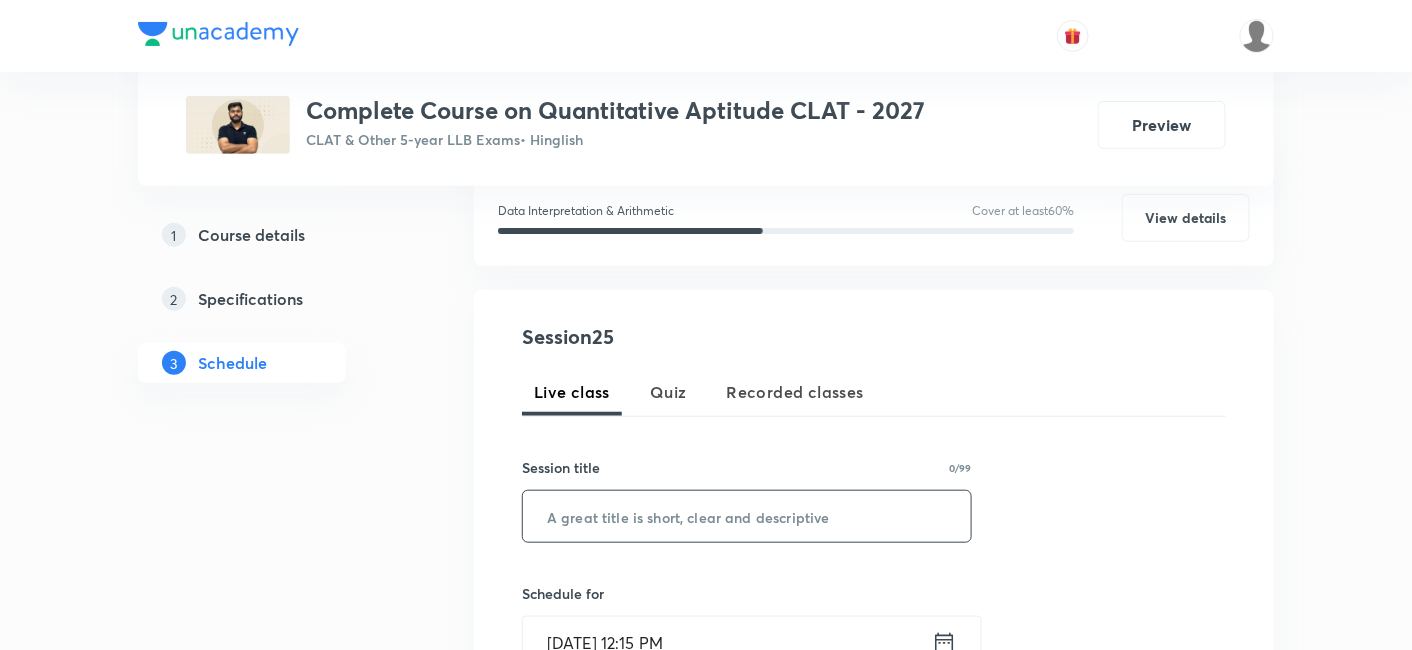 click at bounding box center [747, 516] 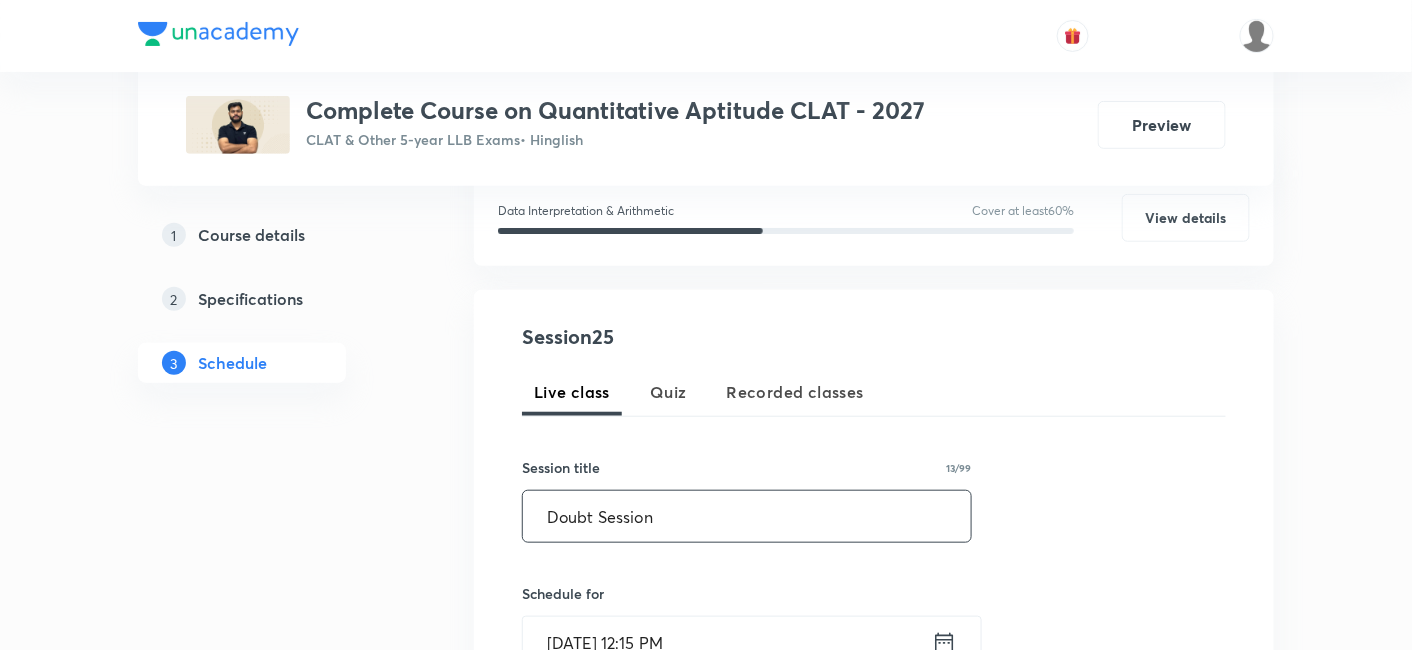 scroll, scrollTop: 603, scrollLeft: 0, axis: vertical 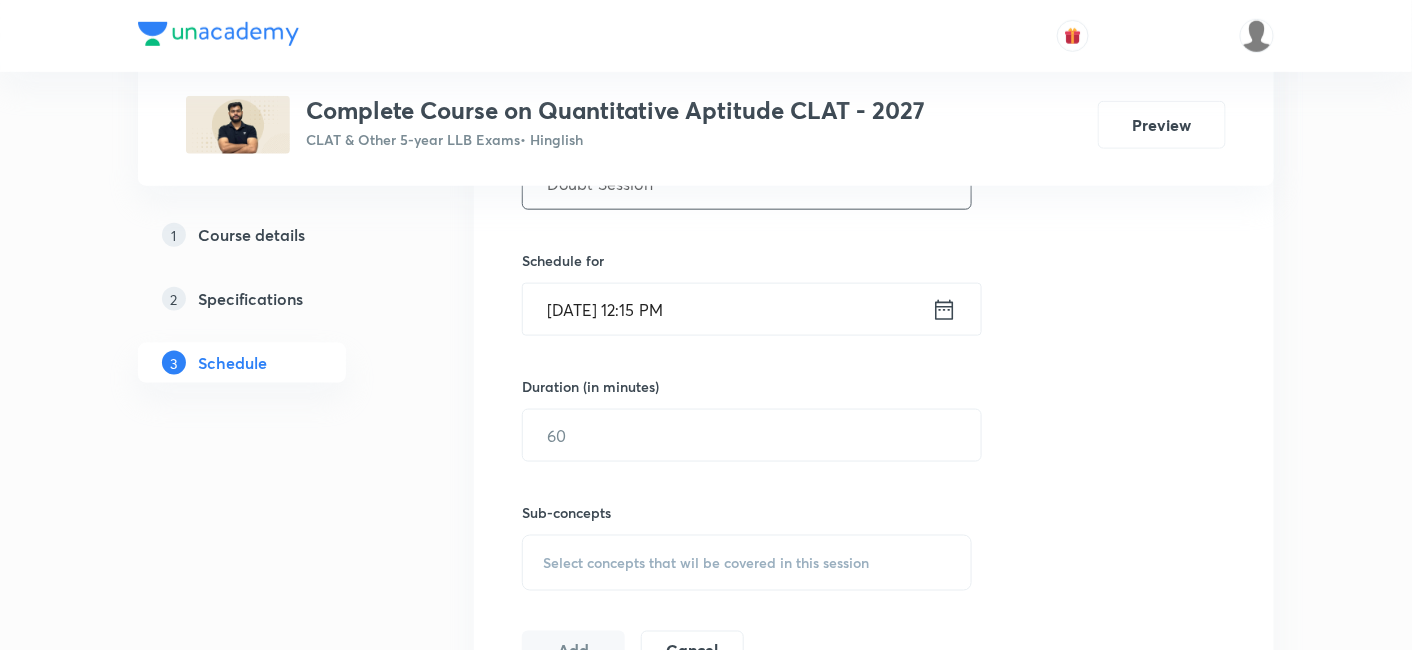 type on "Doubt Session" 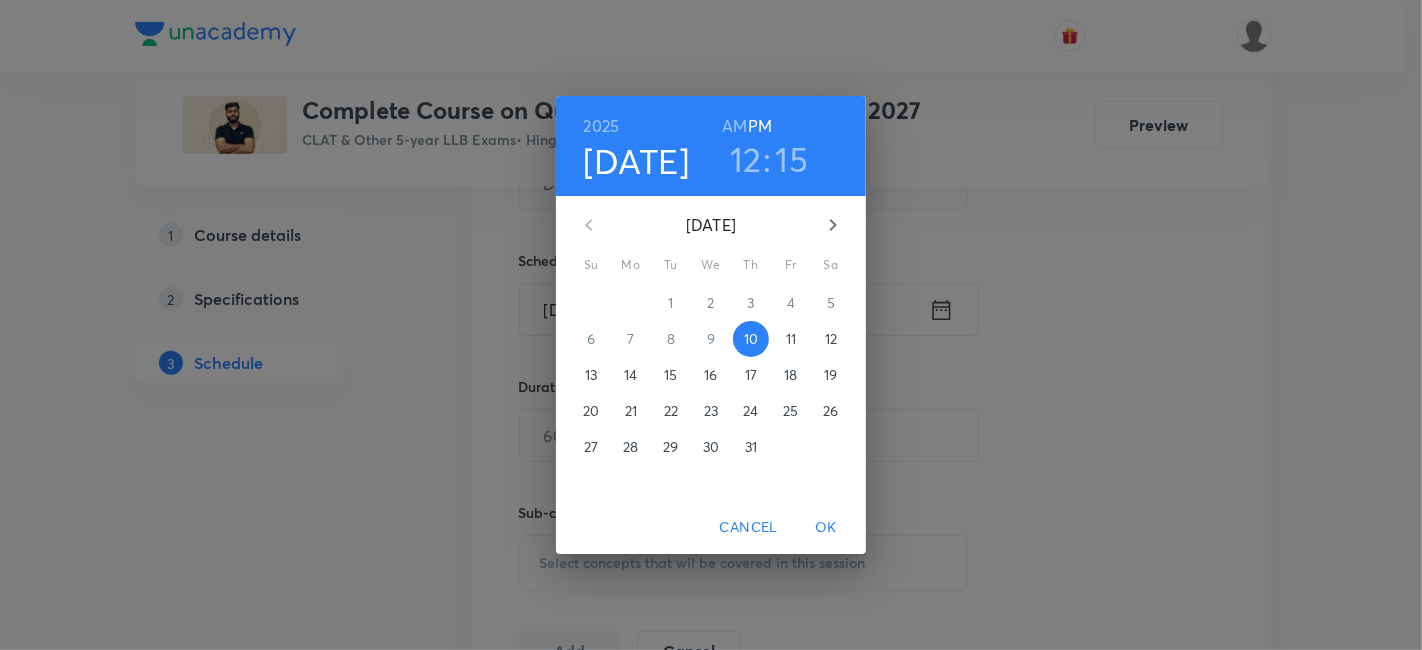 click on "14" at bounding box center (630, 375) 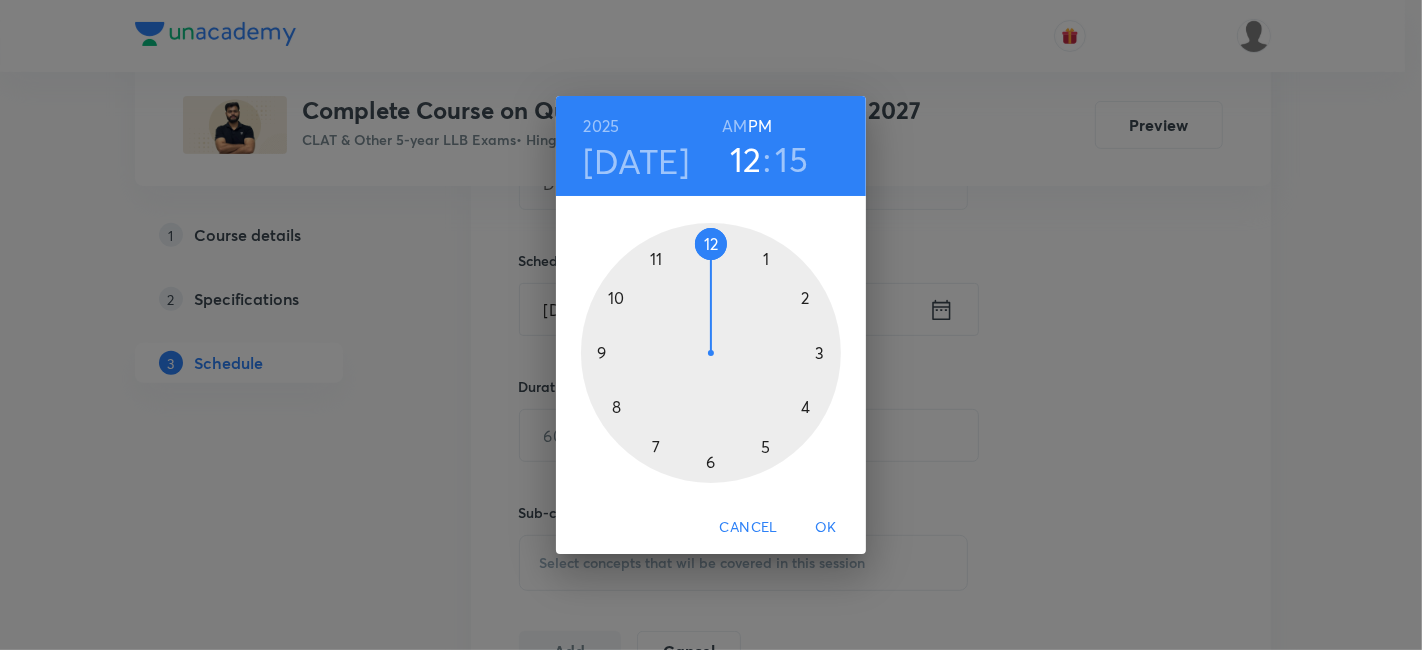 click at bounding box center (711, 353) 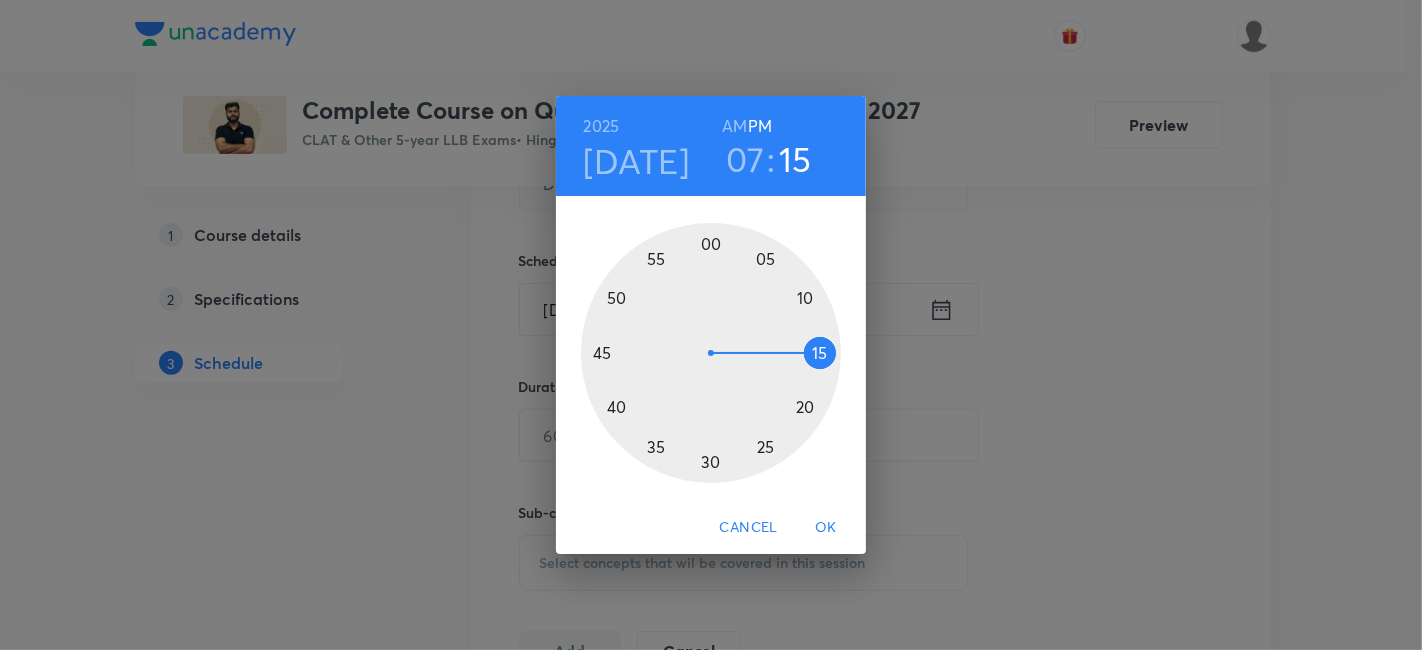 click at bounding box center [711, 353] 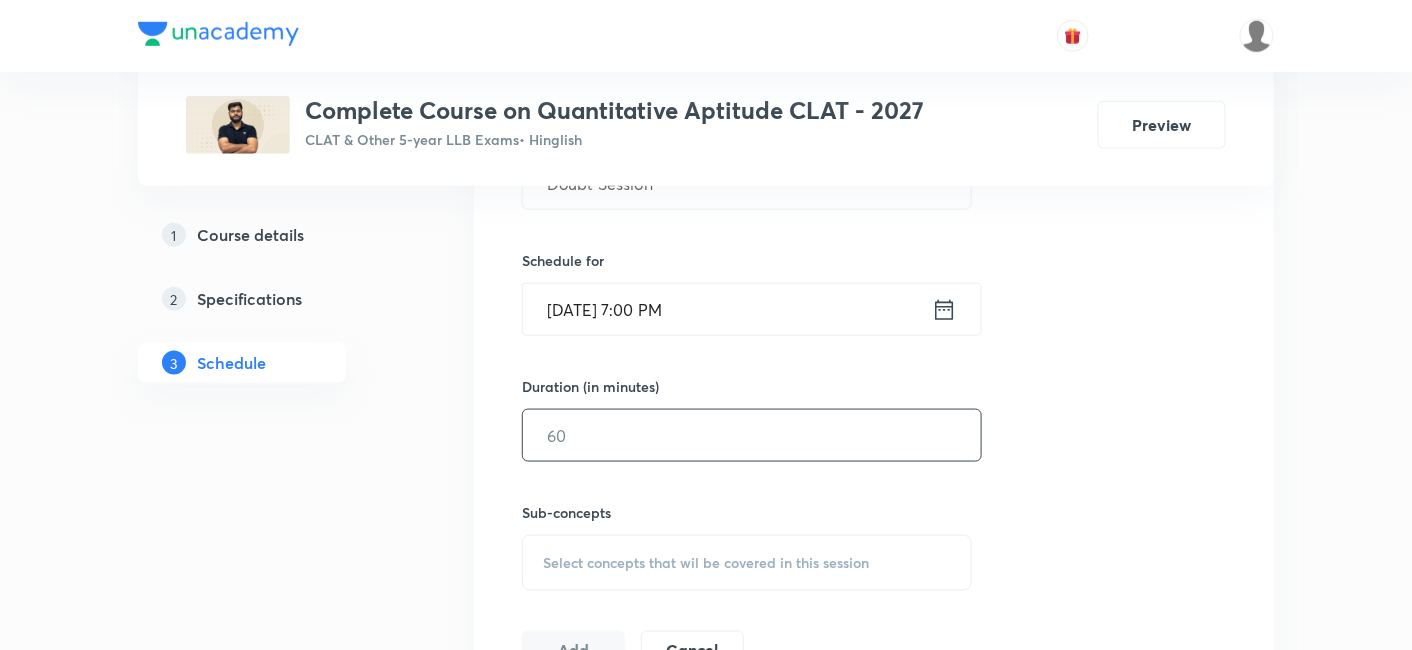 click at bounding box center [752, 435] 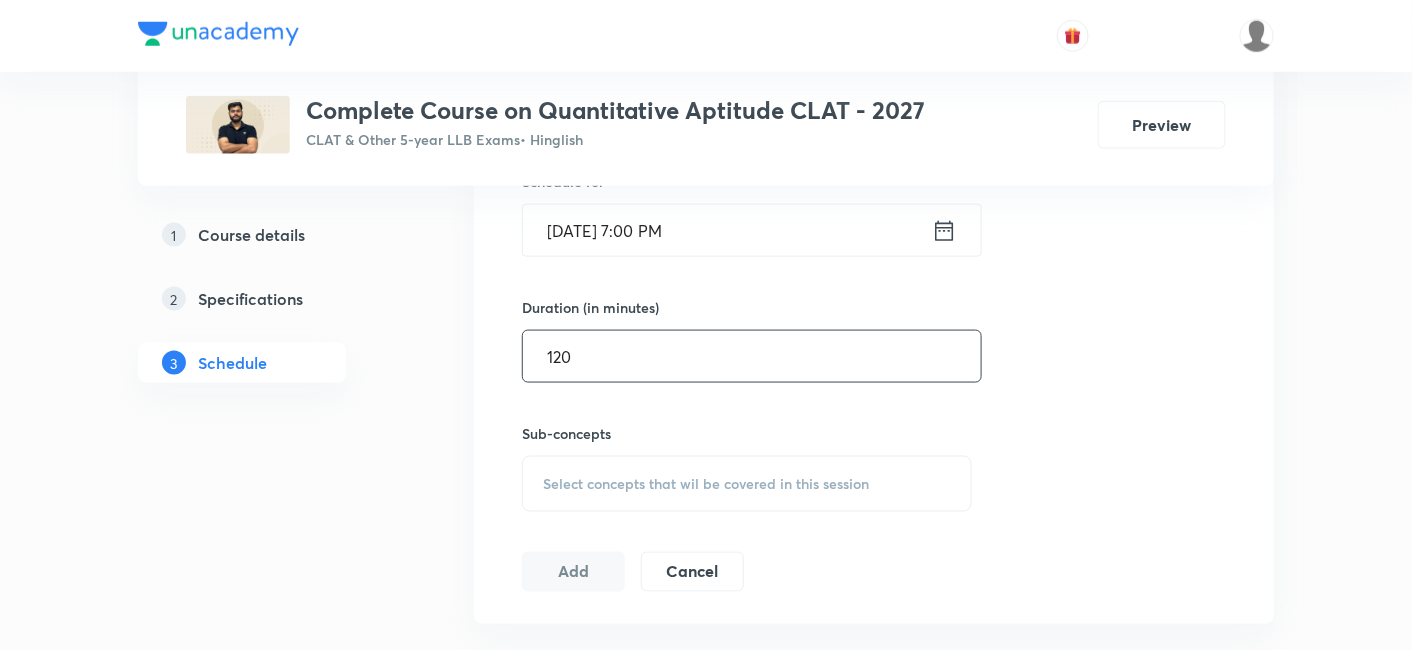 scroll, scrollTop: 714, scrollLeft: 0, axis: vertical 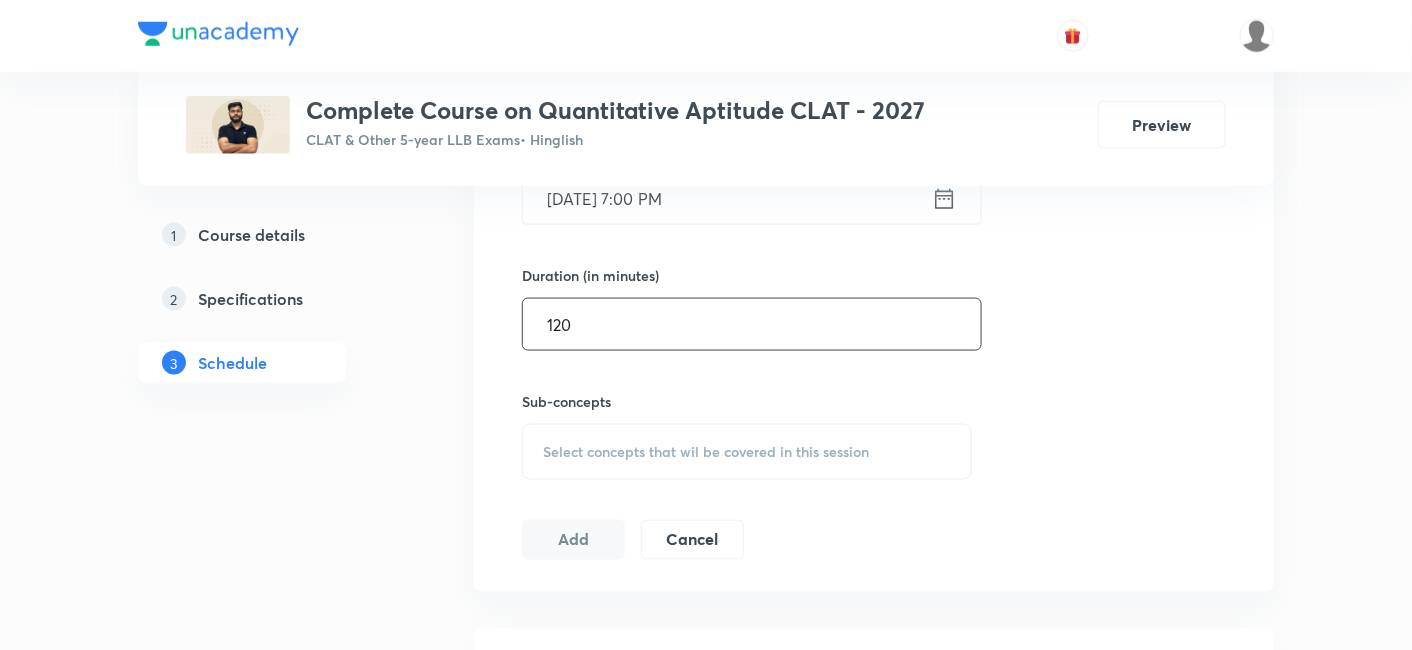 type on "120" 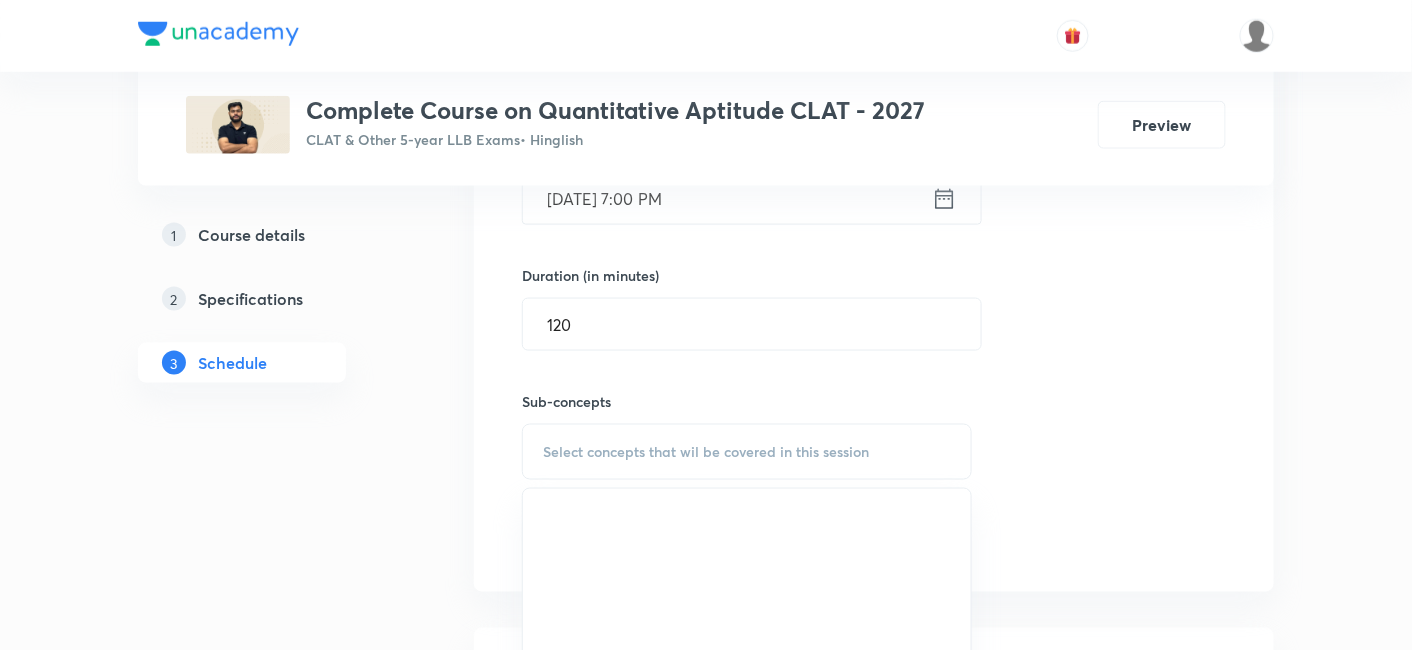 scroll, scrollTop: 937, scrollLeft: 0, axis: vertical 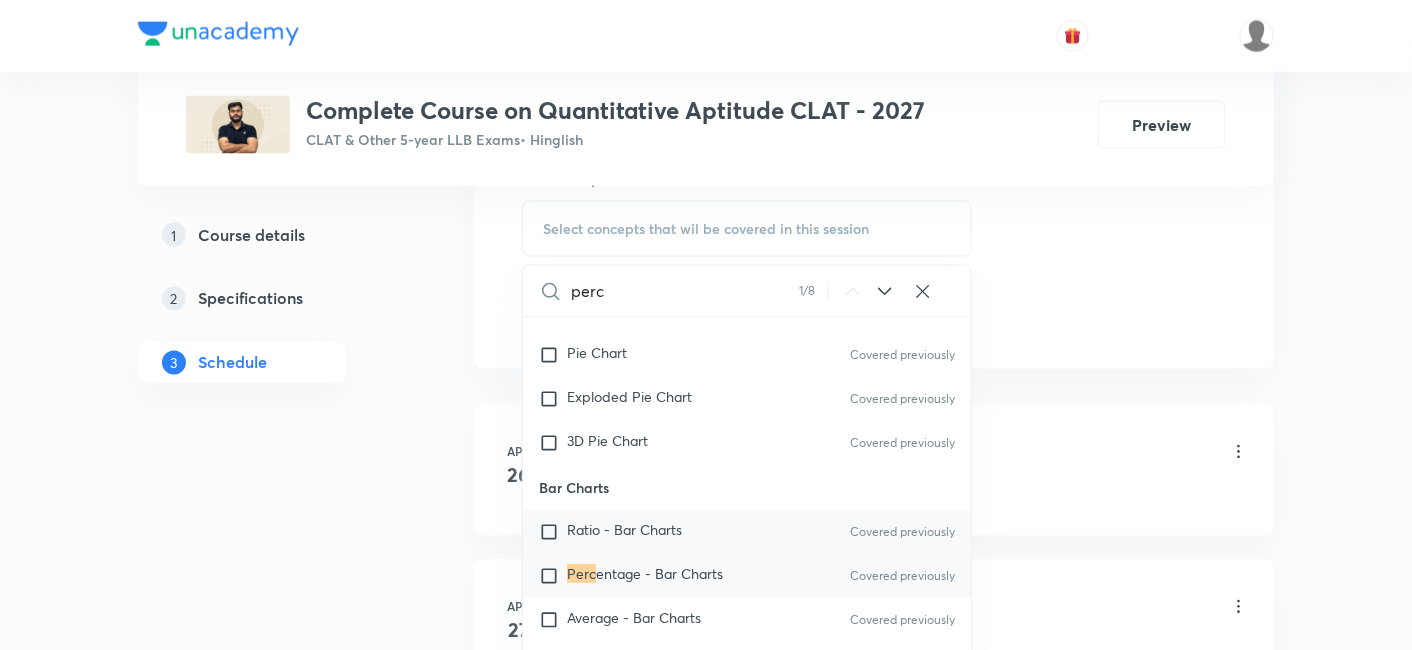 type on "perc" 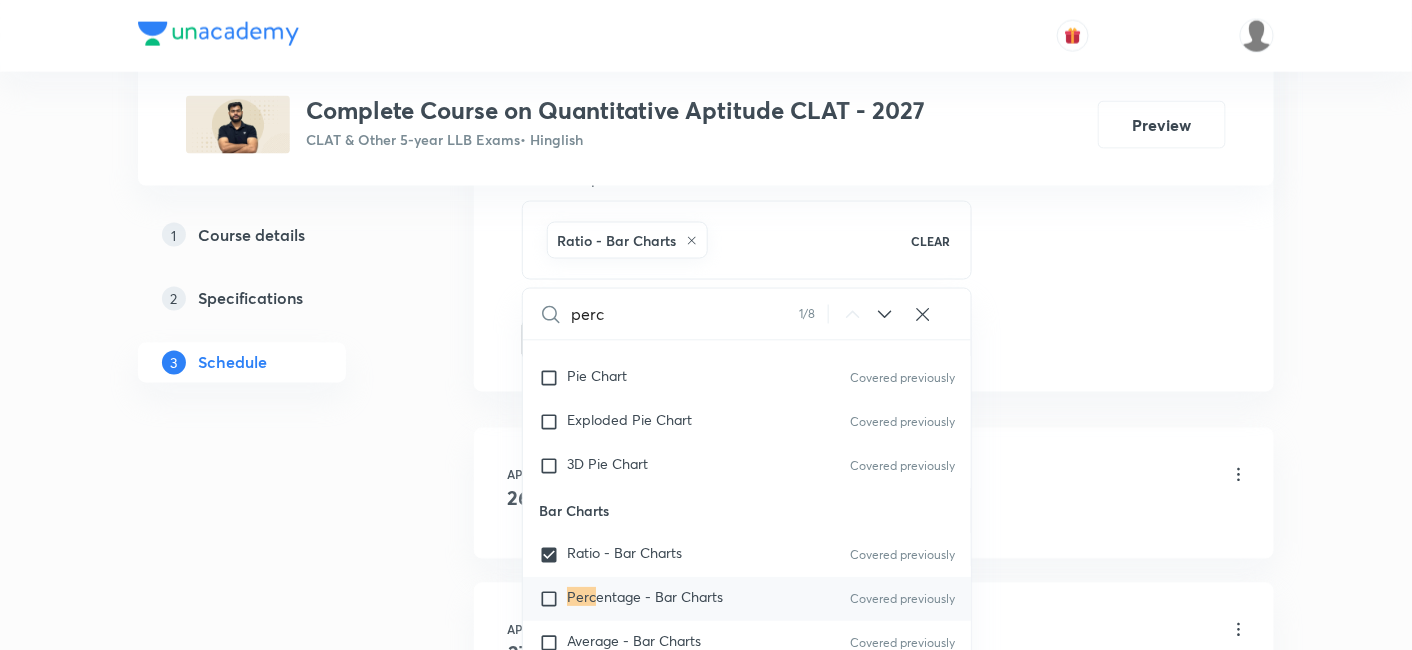 click on "Perc entage - Bar Charts Covered previously" at bounding box center [747, 600] 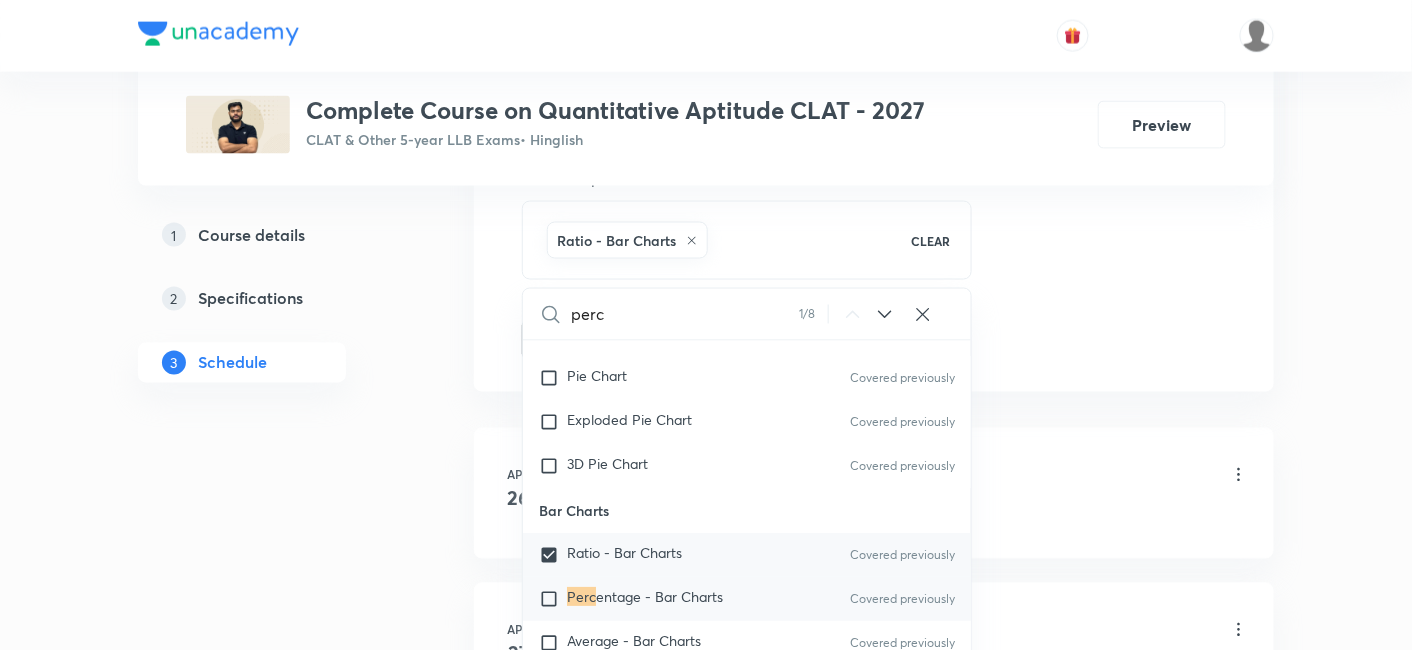 checkbox on "true" 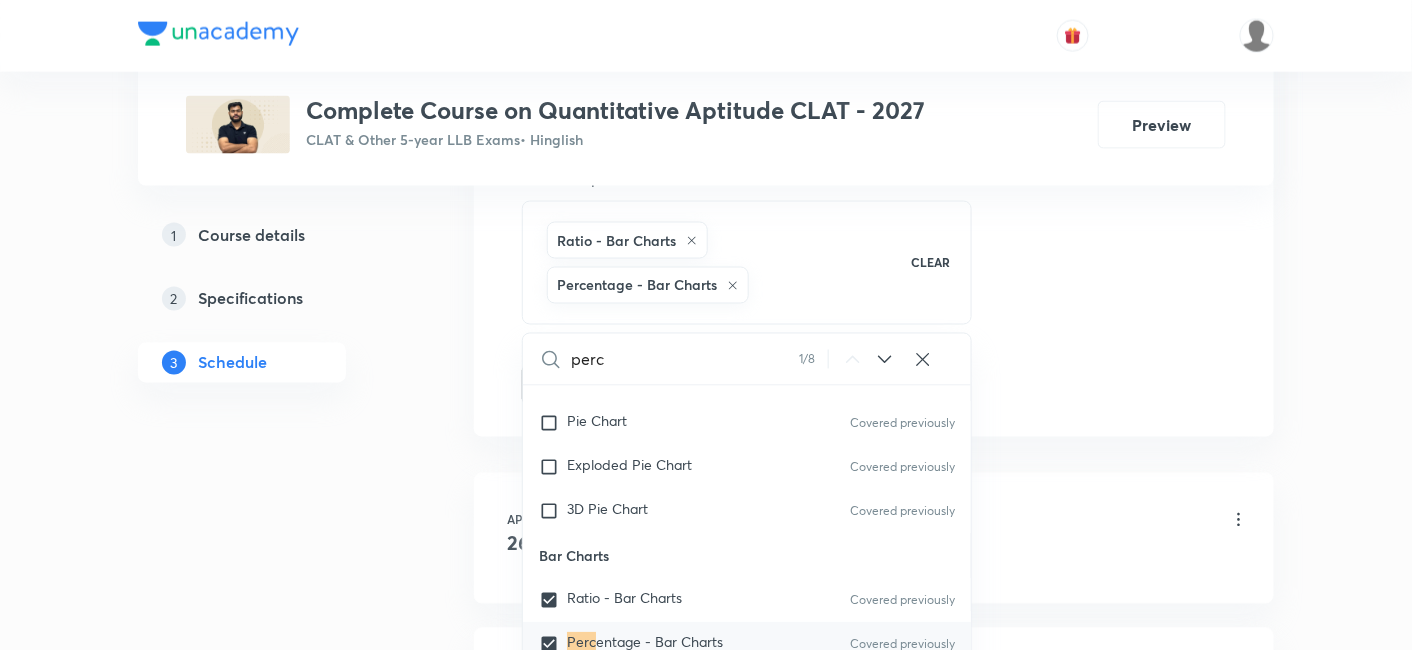 click on "perc" at bounding box center [685, 359] 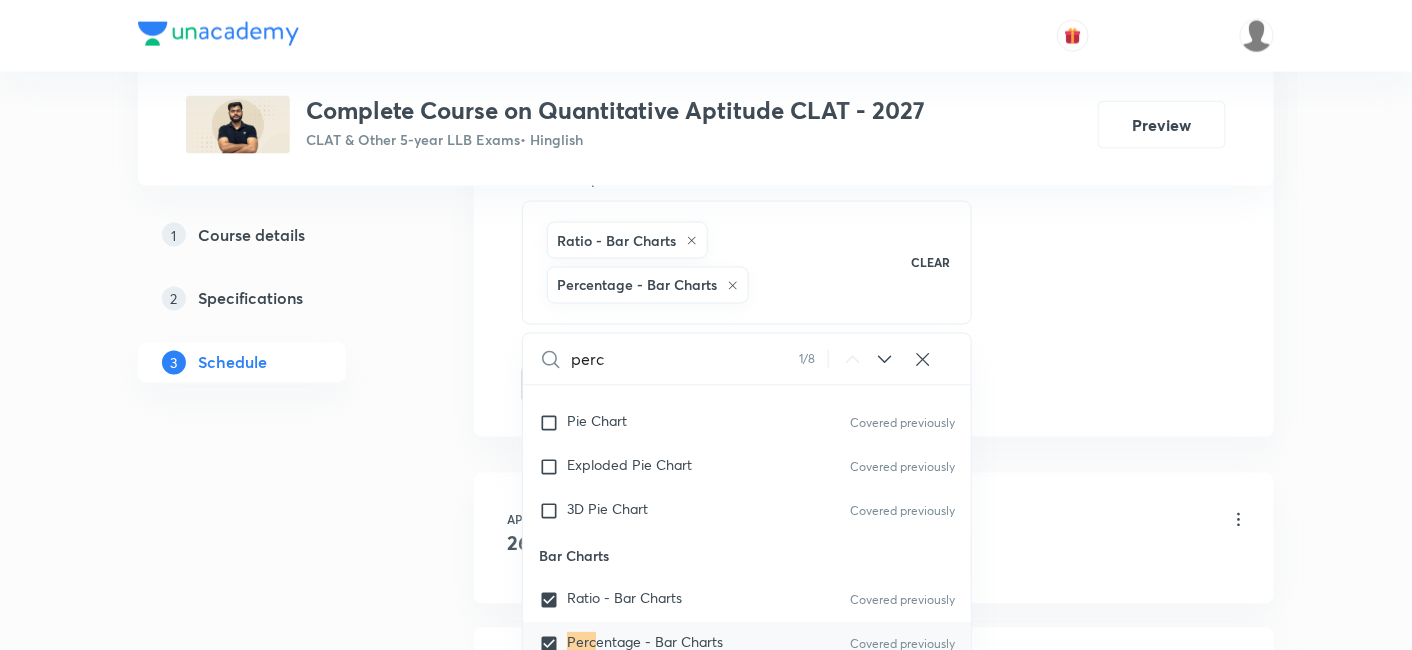 click 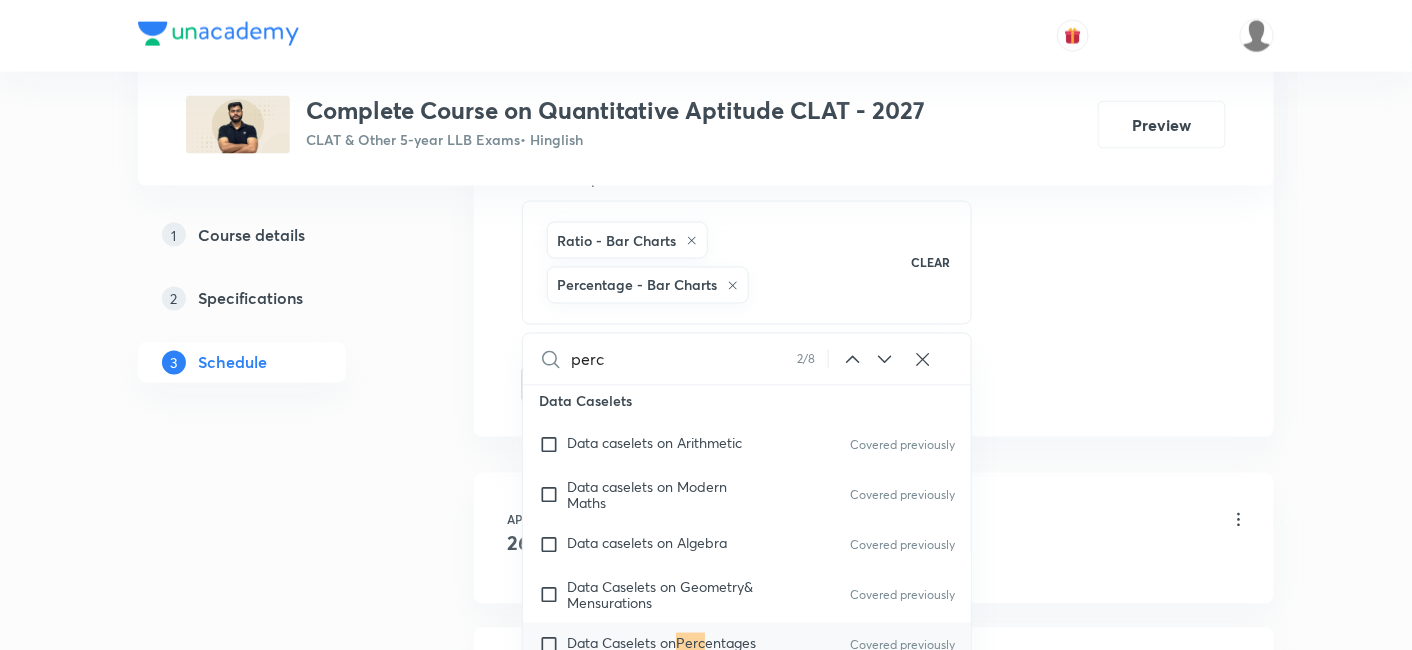 click 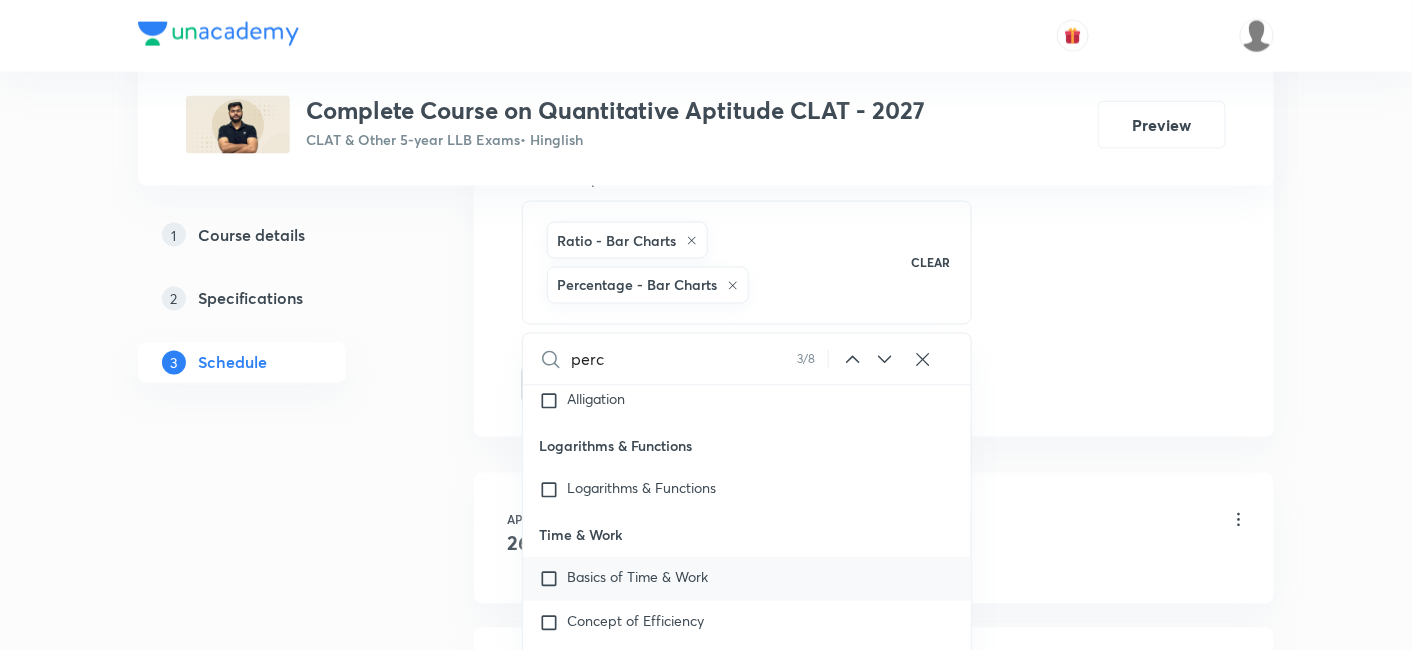 scroll, scrollTop: 2793, scrollLeft: 0, axis: vertical 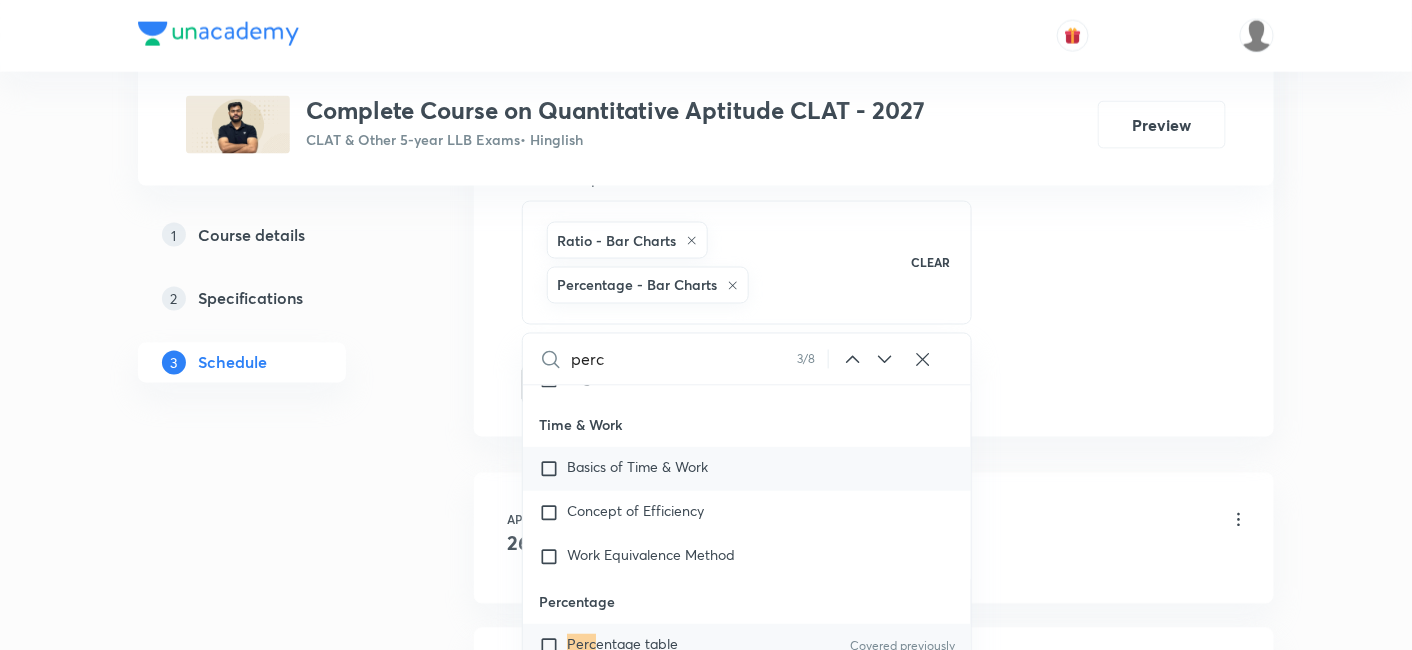 drag, startPoint x: 548, startPoint y: 467, endPoint x: 554, endPoint y: 495, distance: 28.635643 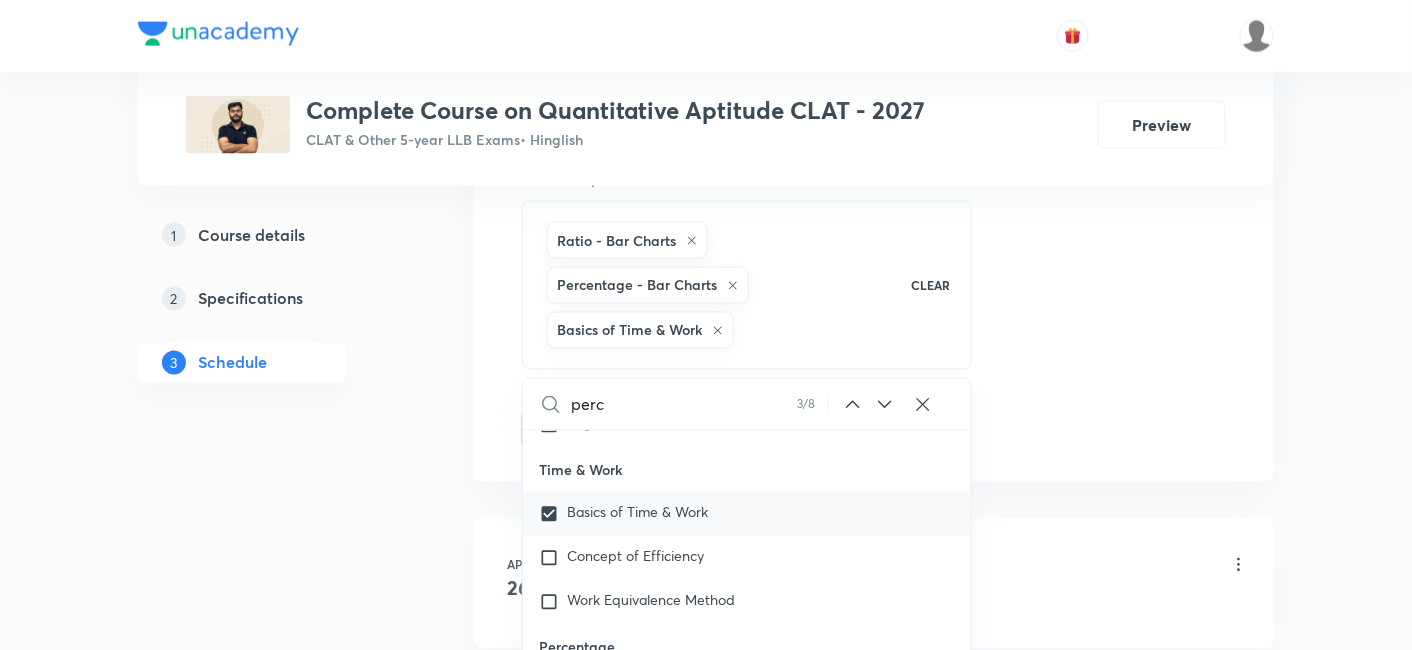 click on "Basics of Time & Work" at bounding box center [747, 514] 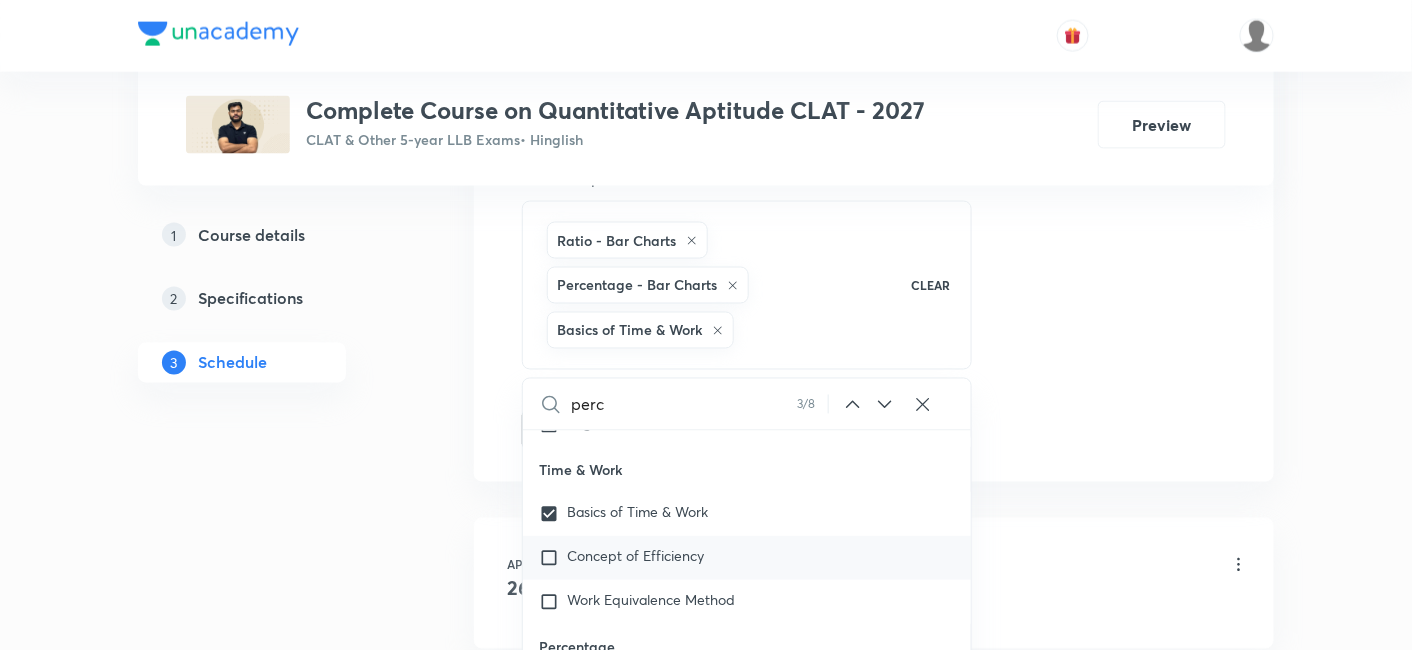 checkbox on "true" 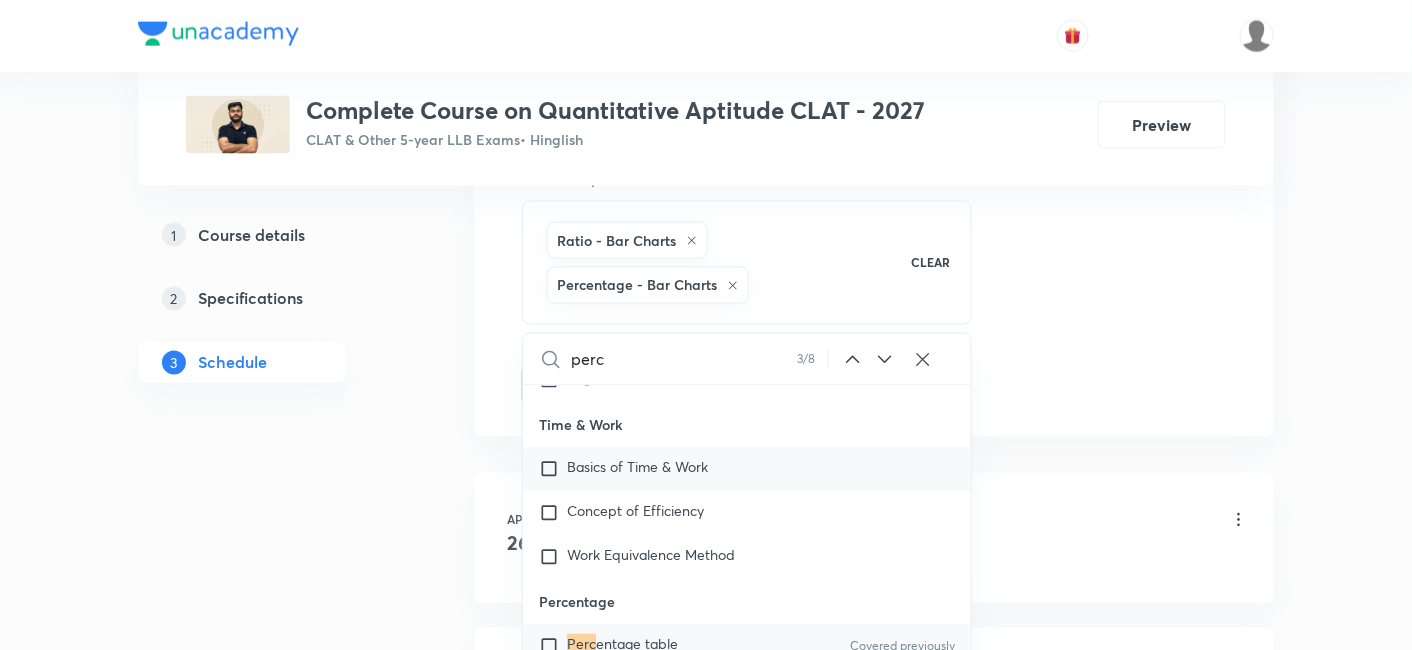 click at bounding box center (553, 513) 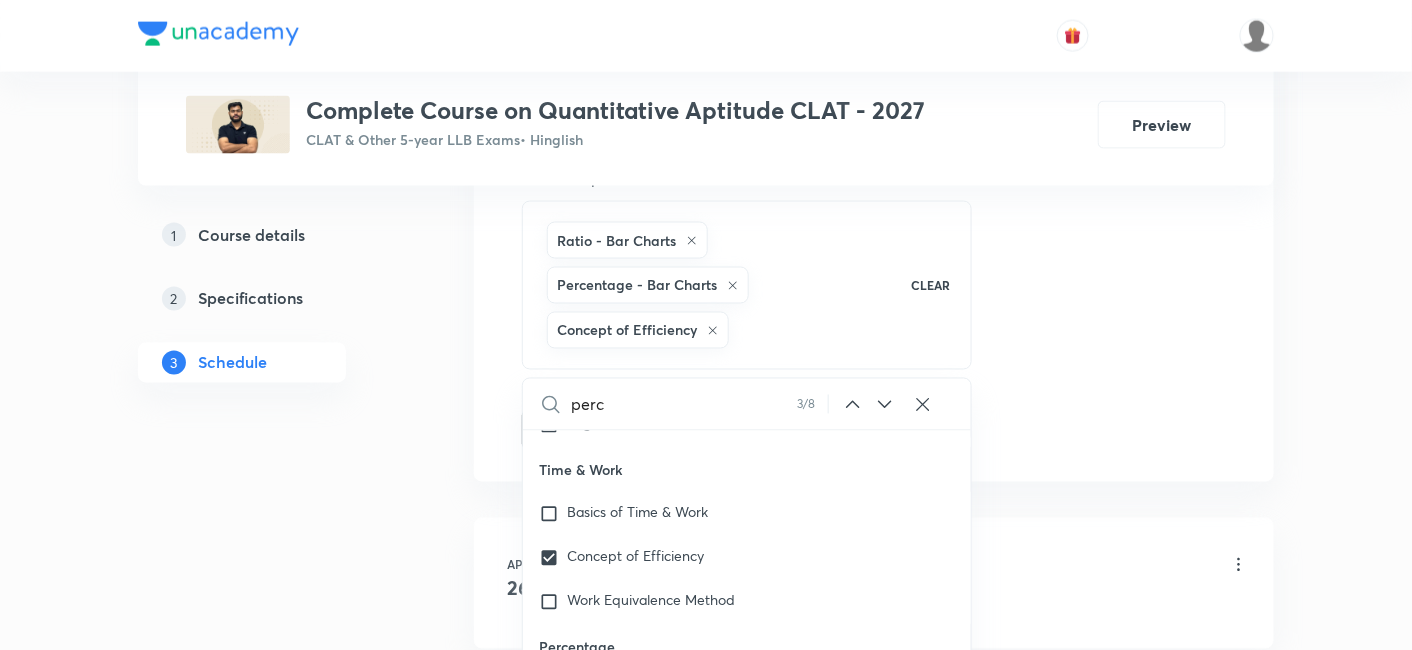 click on "perc" at bounding box center (684, 404) 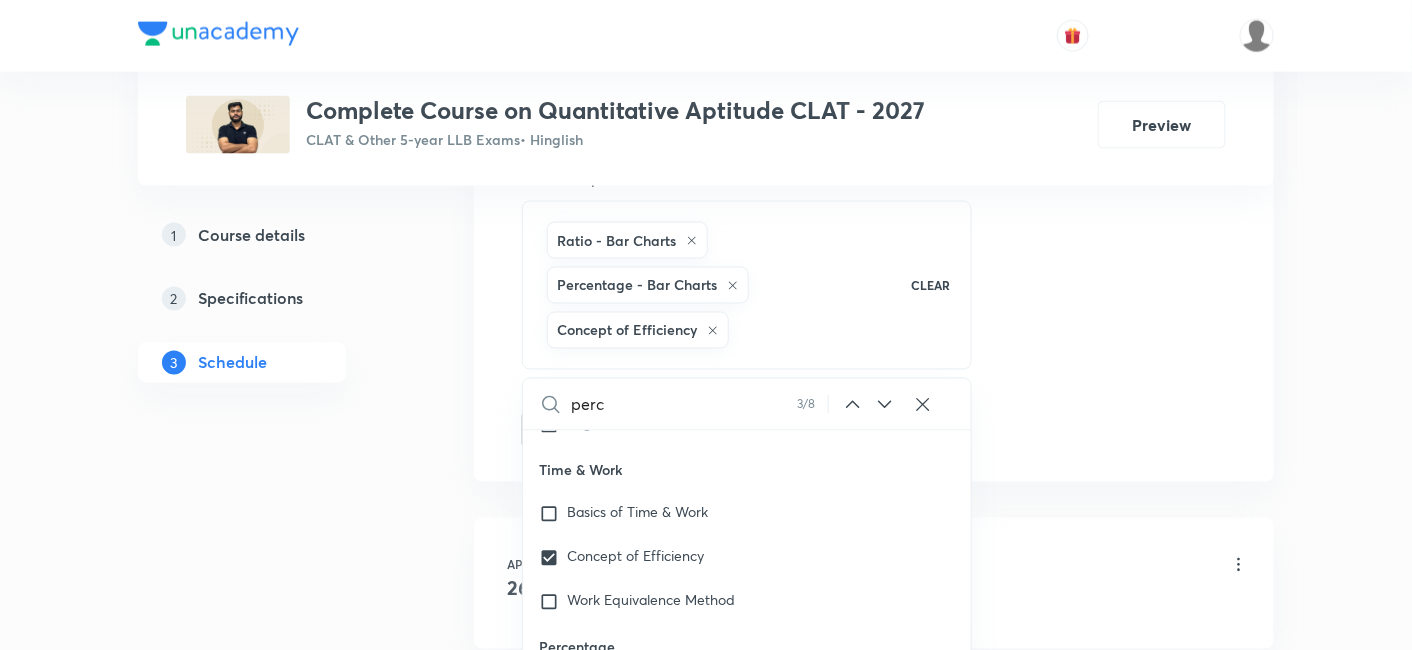 click 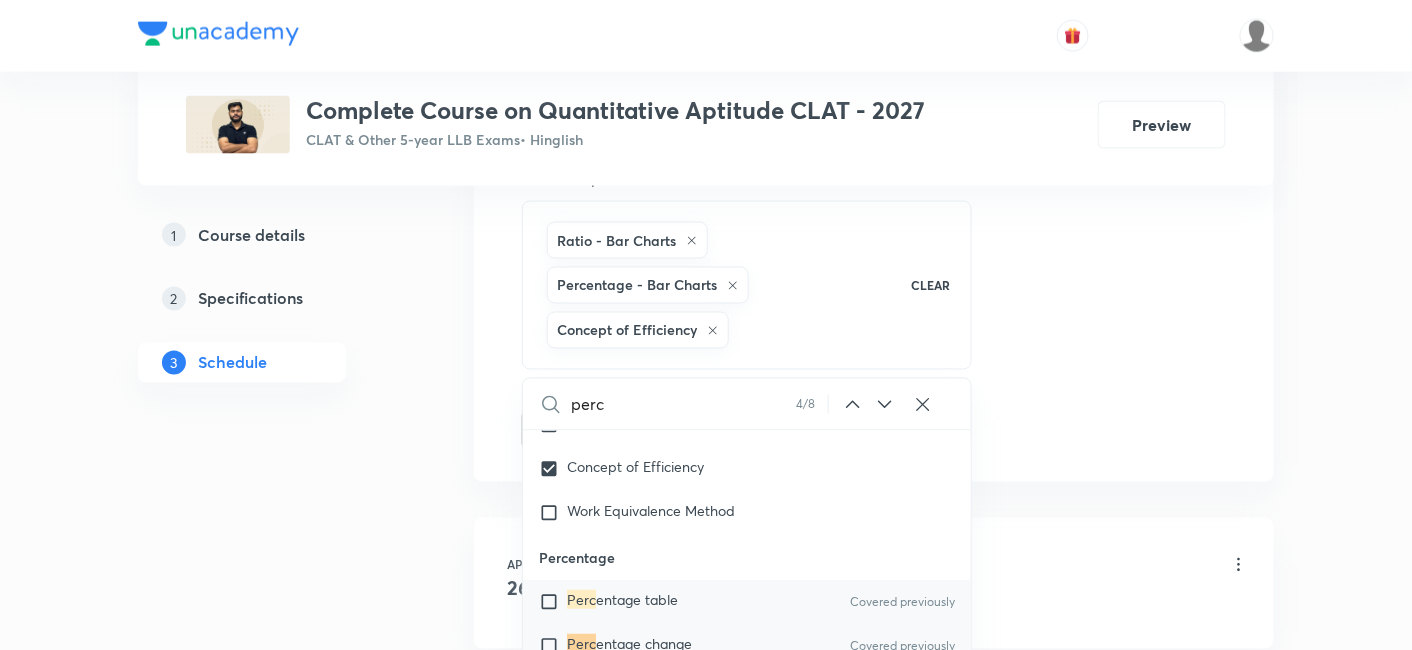 scroll, scrollTop: 2948, scrollLeft: 0, axis: vertical 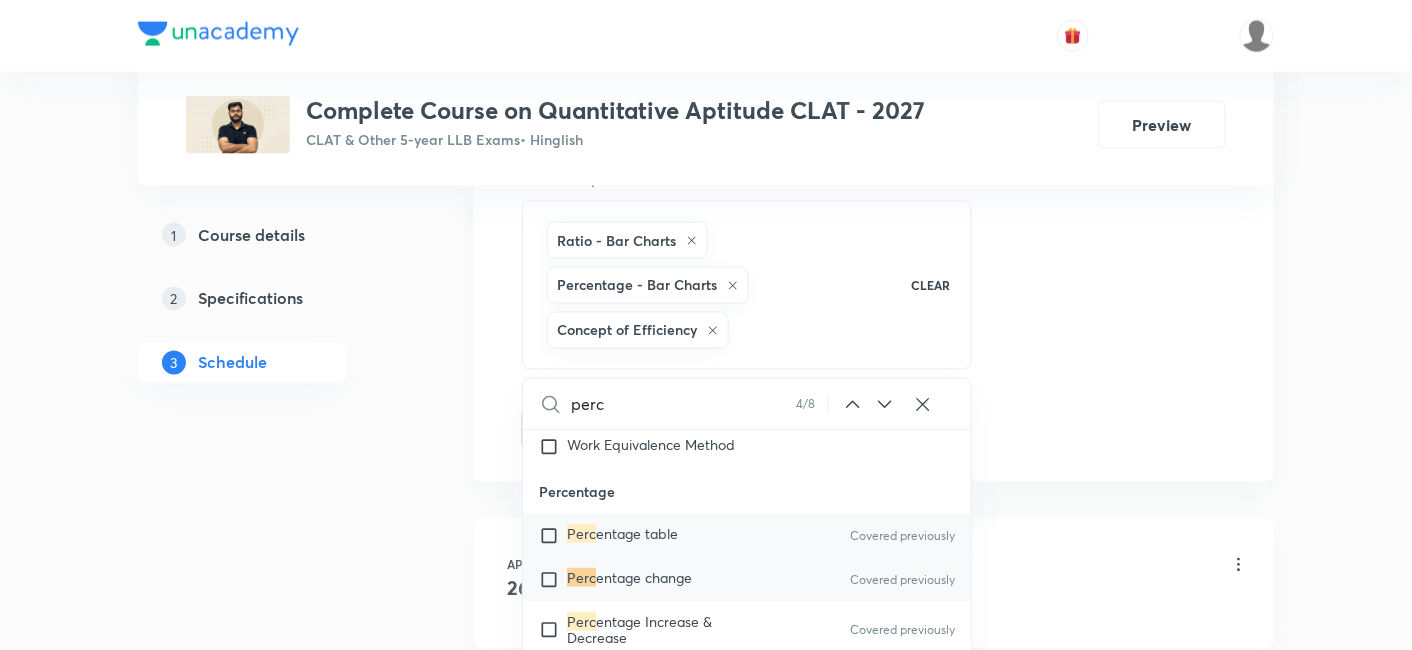 click at bounding box center [553, 536] 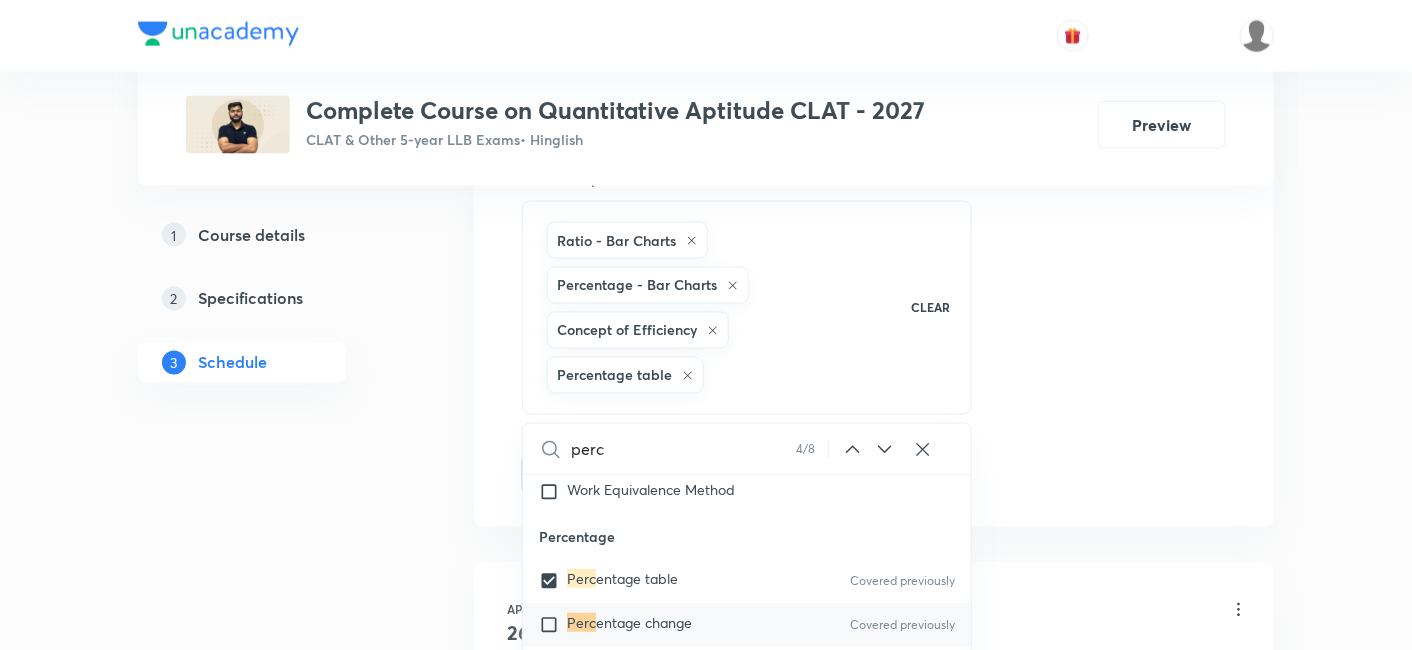 click on "Session  25 Live class Quiz Recorded classes Session title 13/99 Doubt Session ​ Schedule for Jul 14, 2025, 7:00 PM ​ Duration (in minutes) 120 ​ Sub-concepts Ratio - Bar Charts Percentage - Bar Charts Concept of Efficiency Percentage table CLEAR perc 4 / 8 ​ Charts Pie Chart Covered previously Exploded Pie Chart Covered previously 3D Pie Chart Covered previously Bar Charts Ratio - Bar Charts Covered previously Perc entage - Bar Charts Covered previously Average - Bar Charts Covered previously Simple Bar Graph Covered previously Stacked Bar Graph Covered previously Line Graphs Single Dependent Variable Graph More than one Dependent Variable Graph Speed Time Graph Basics of Data Interpretation Understanding Different Types Covered previously Calculation Techniques Covered previously Tabular Tables Covered previously Data Caselets  Data caselets on Arithmetic Covered previously Data caselets on Modern Maths Covered previously Data caselets on Algebra  Covered previously Covered previously Perc entages" at bounding box center [874, 75] 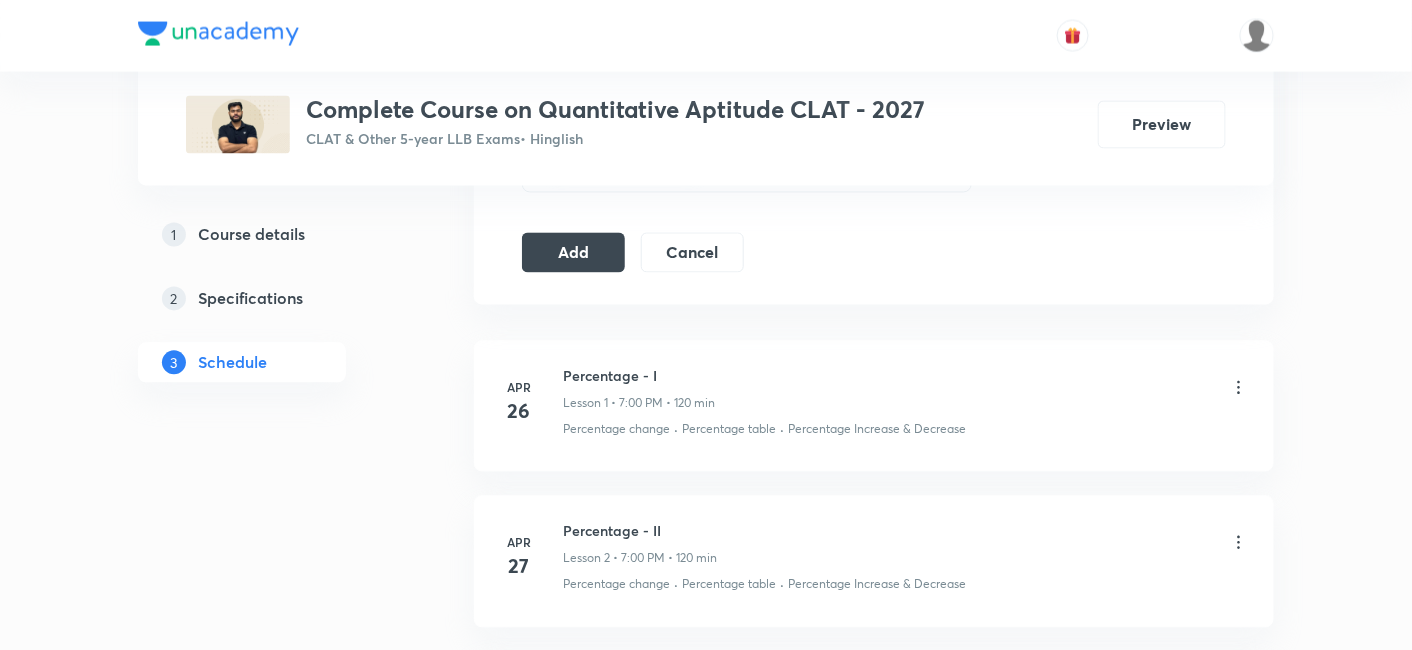 scroll, scrollTop: 1048, scrollLeft: 0, axis: vertical 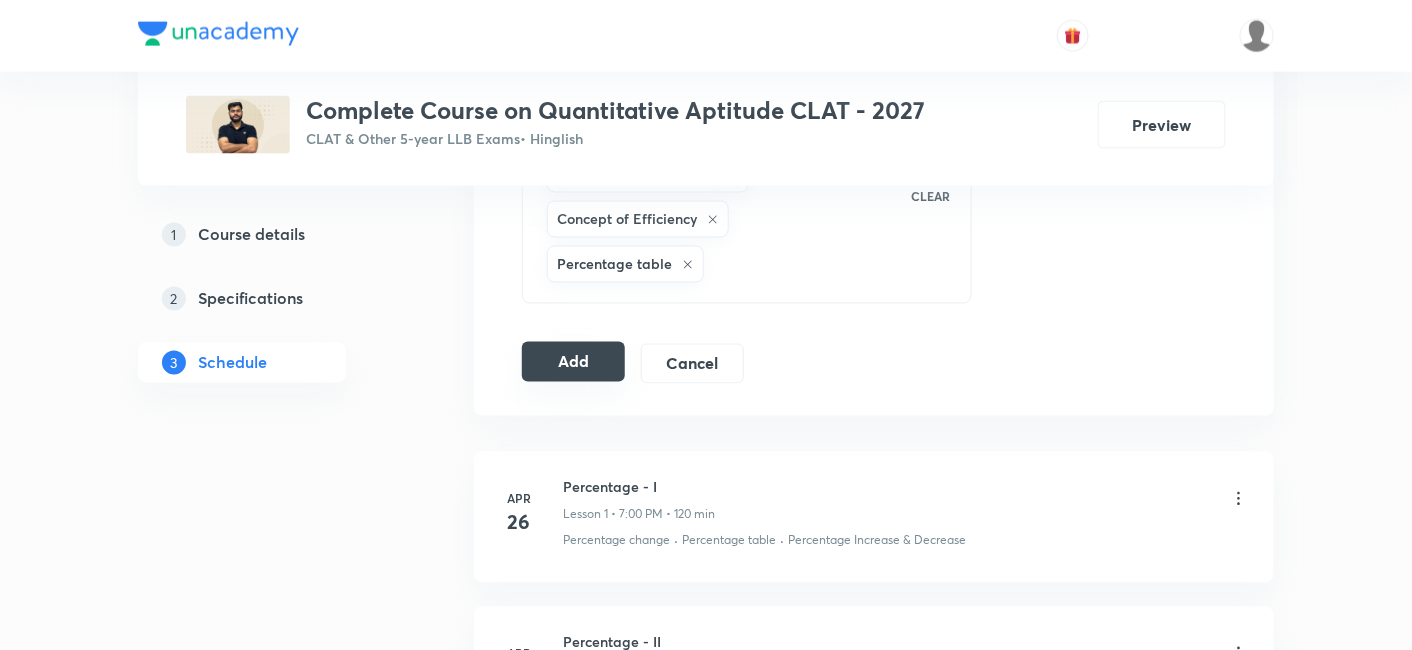 click on "Add" at bounding box center (573, 362) 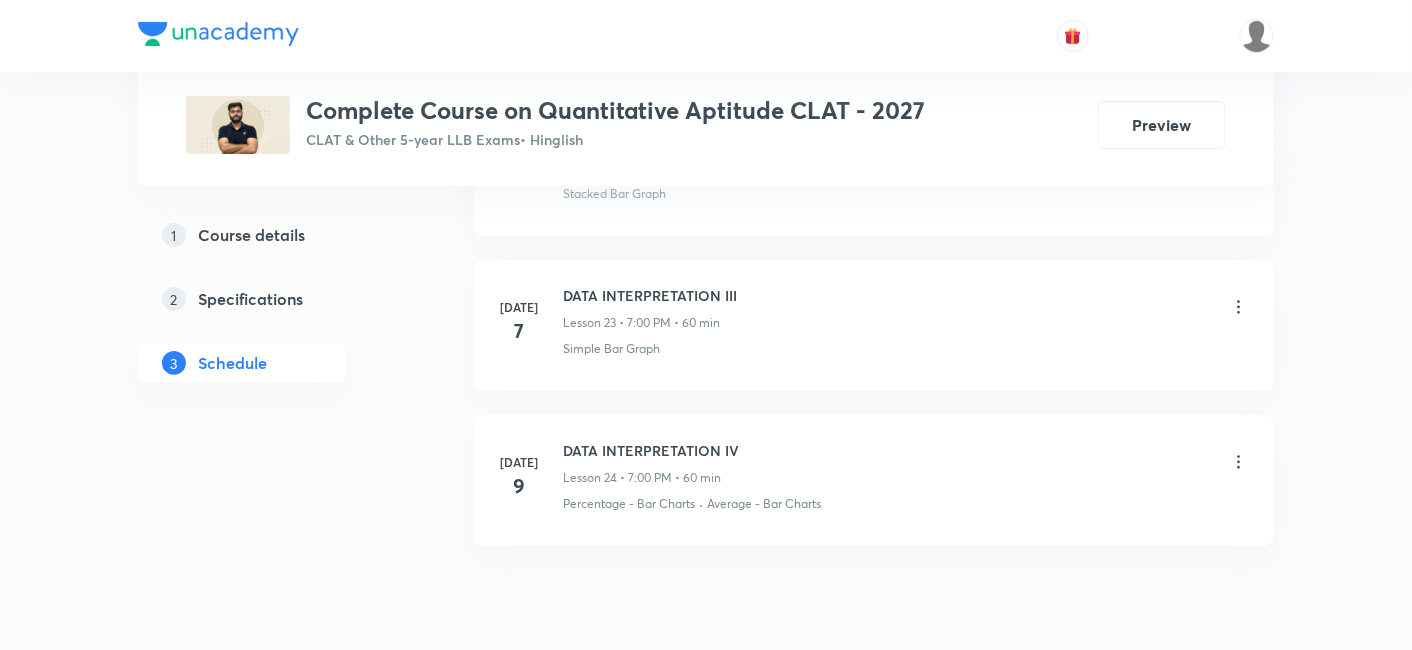 scroll, scrollTop: 4759, scrollLeft: 0, axis: vertical 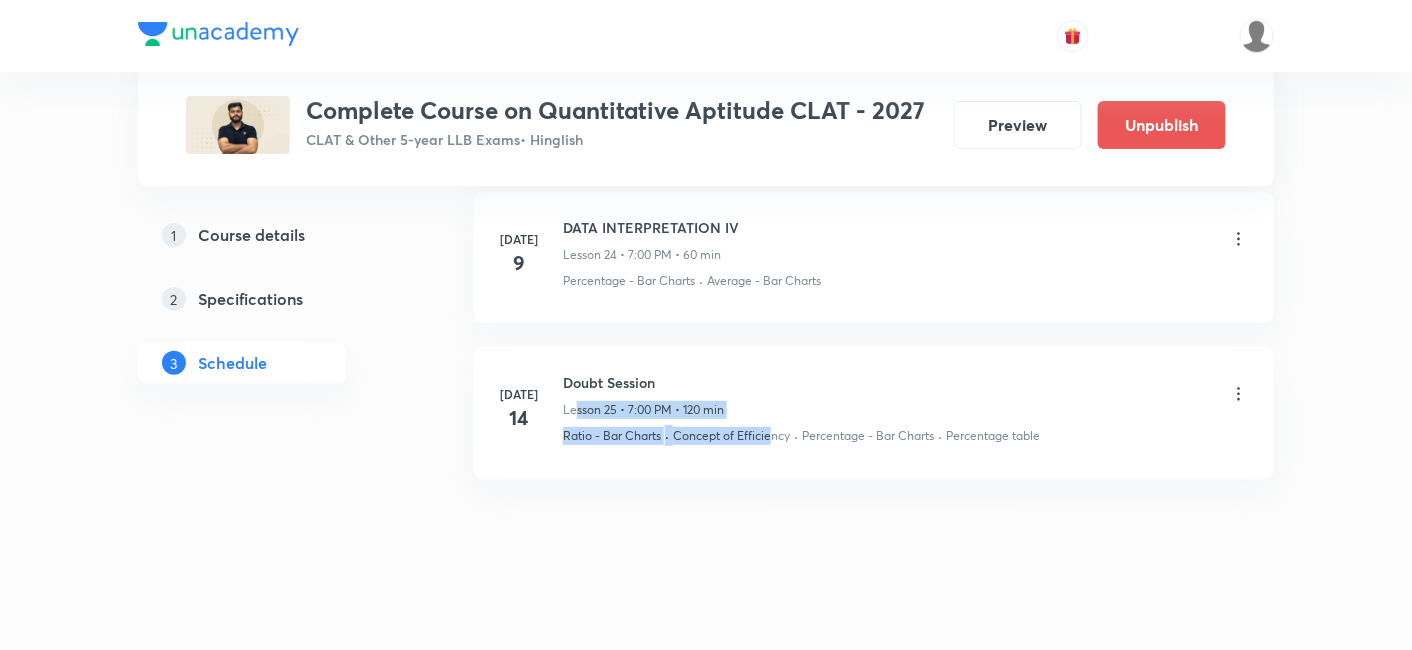 drag, startPoint x: 574, startPoint y: 390, endPoint x: 769, endPoint y: 409, distance: 195.92346 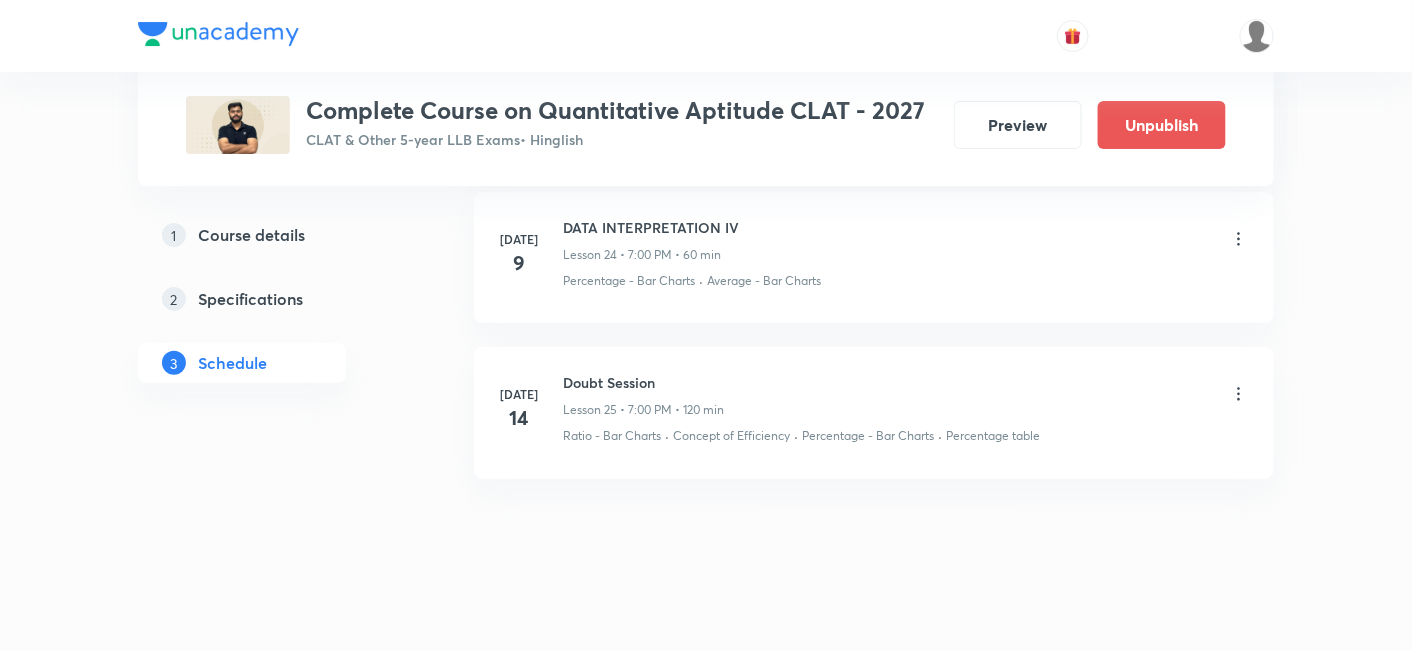 click on "Jul 14 Doubt Session Lesson 25 • 7:00 PM • 120 min Ratio - Bar Charts · Concept of Efficiency · Percentage - Bar Charts · Percentage table" at bounding box center (874, 412) 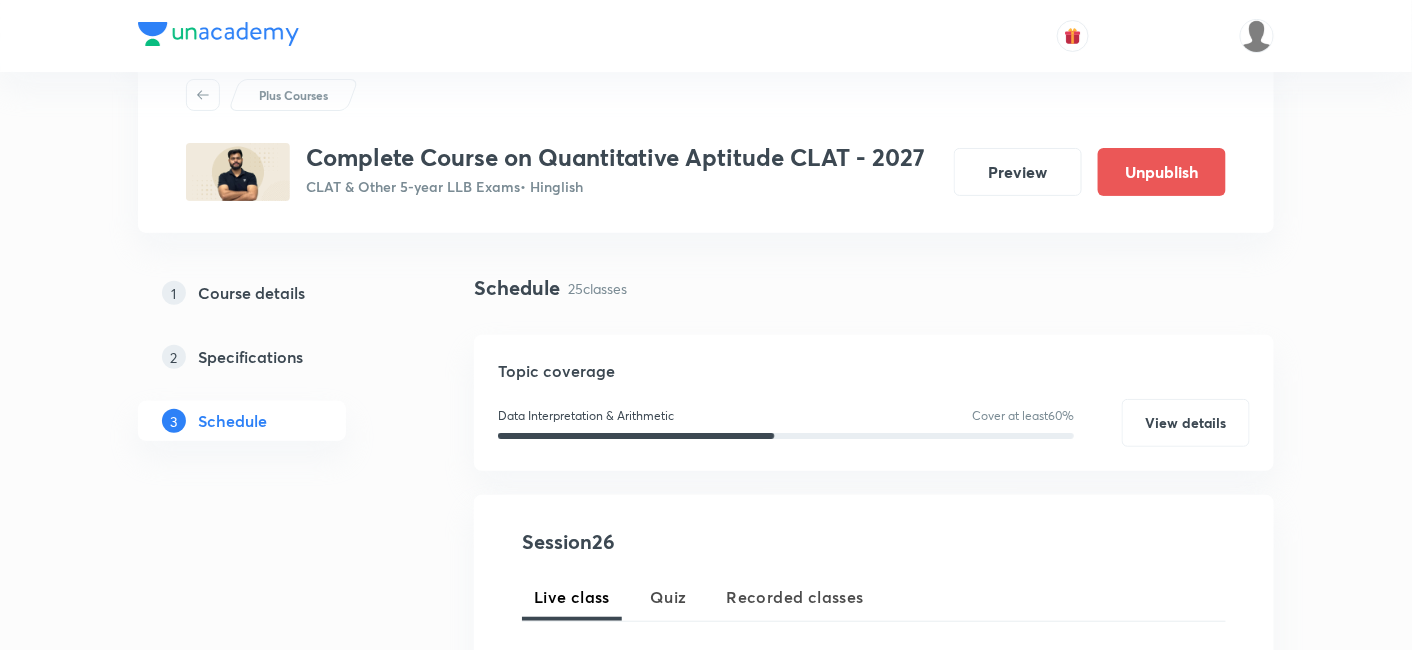 scroll, scrollTop: 111, scrollLeft: 0, axis: vertical 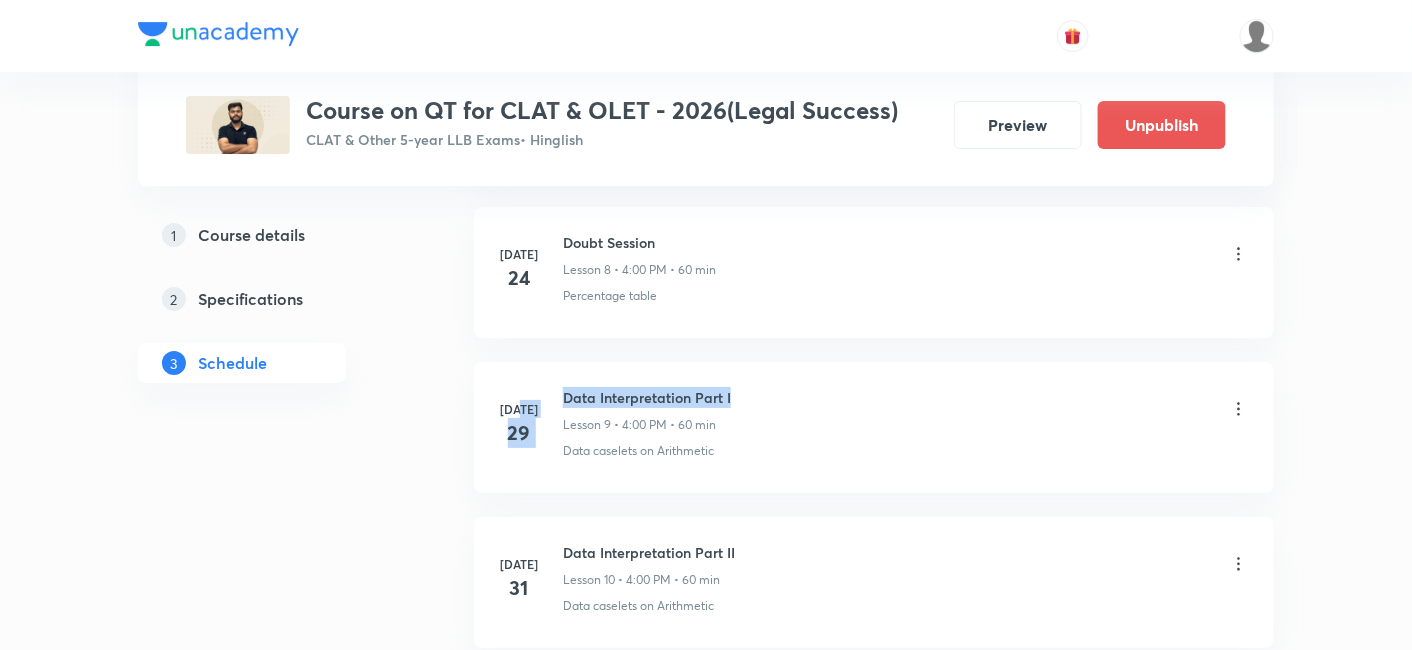 drag, startPoint x: 546, startPoint y: 395, endPoint x: 767, endPoint y: 393, distance: 221.00905 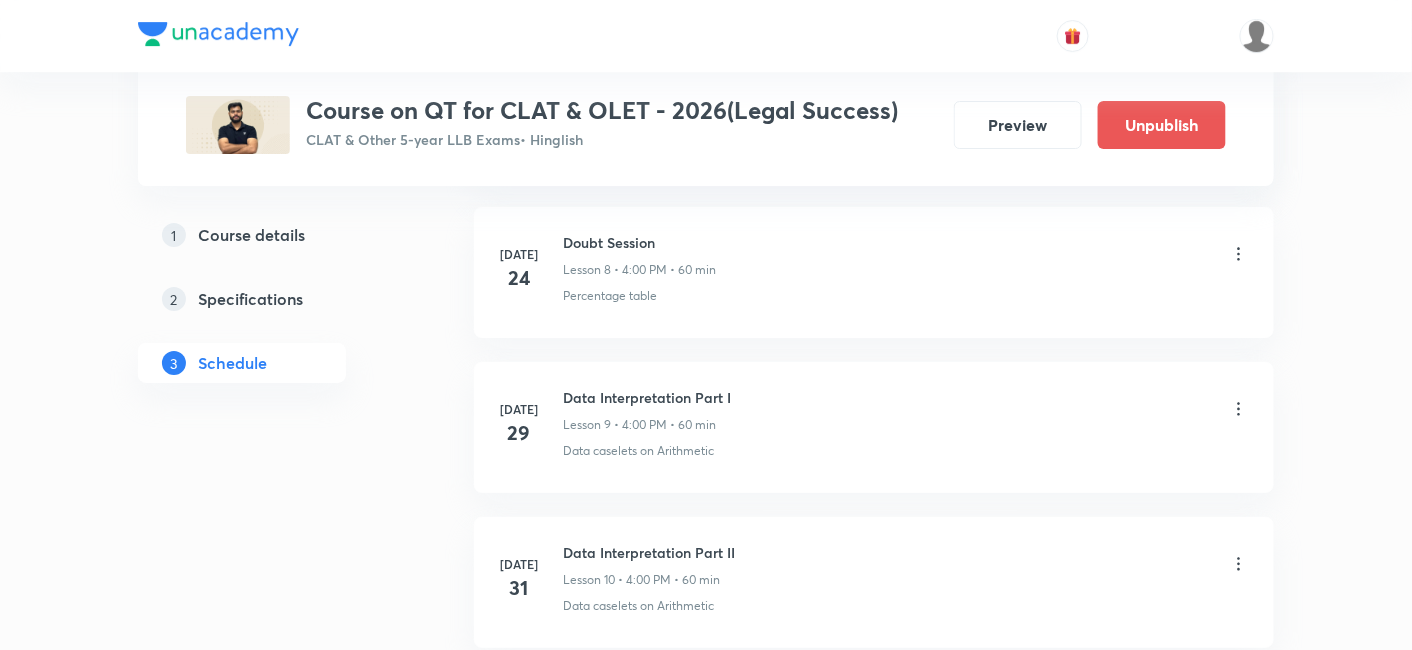 click on "Jul 24 Doubt Session Lesson 8 • 4:00 PM • 60 min Percentage table" at bounding box center (874, 272) 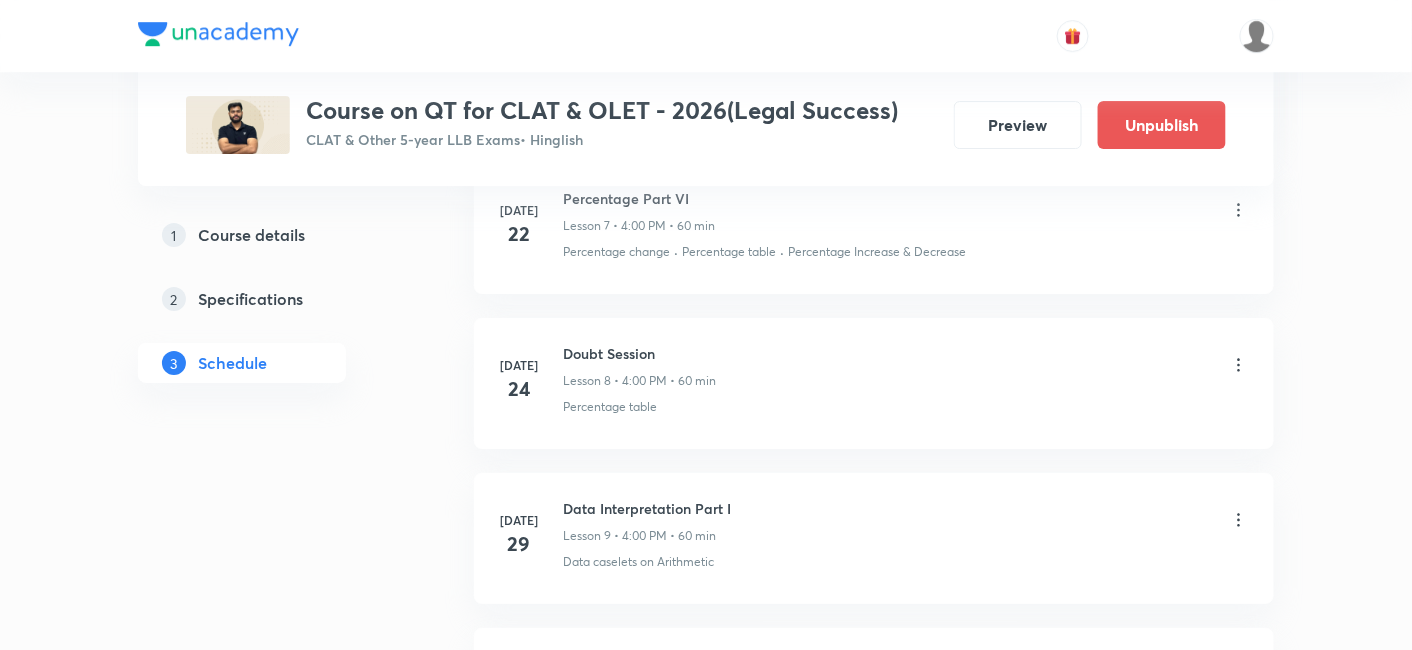 click on "Jul 24 Doubt Session Lesson 8 • 4:00 PM • 60 min Percentage table" at bounding box center (874, 383) 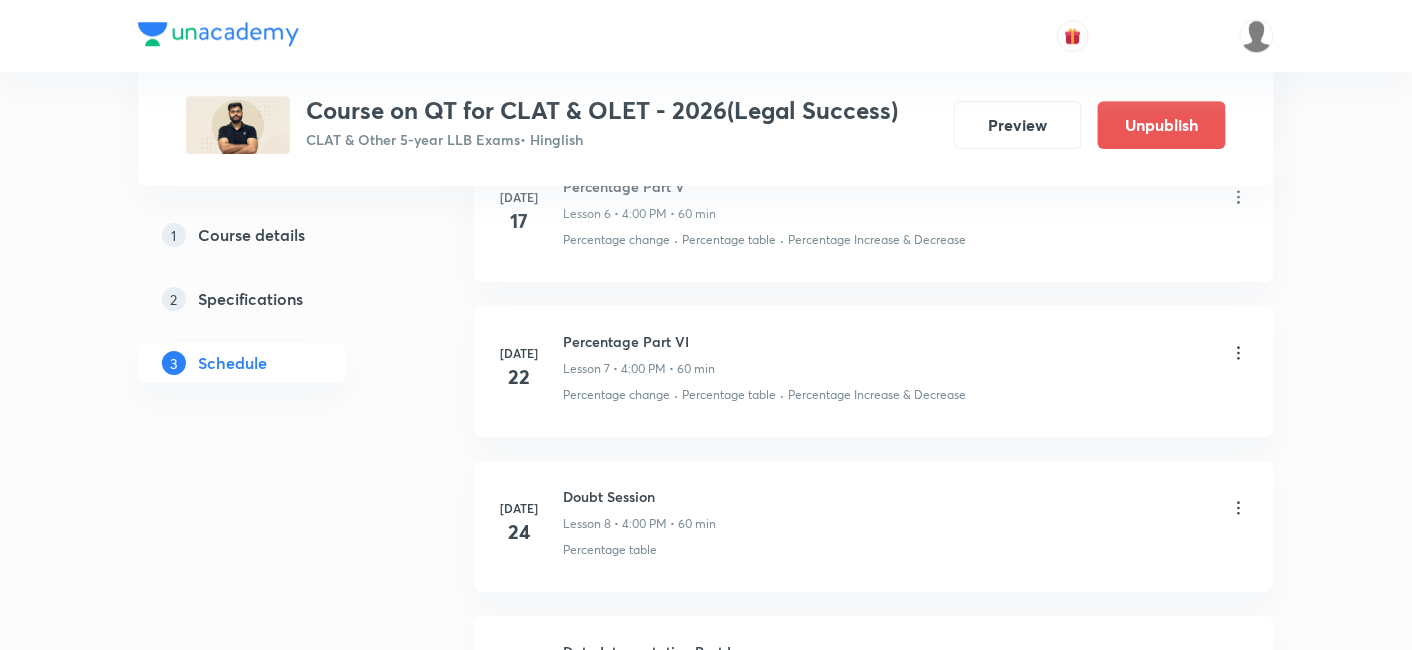 scroll, scrollTop: 1888, scrollLeft: 0, axis: vertical 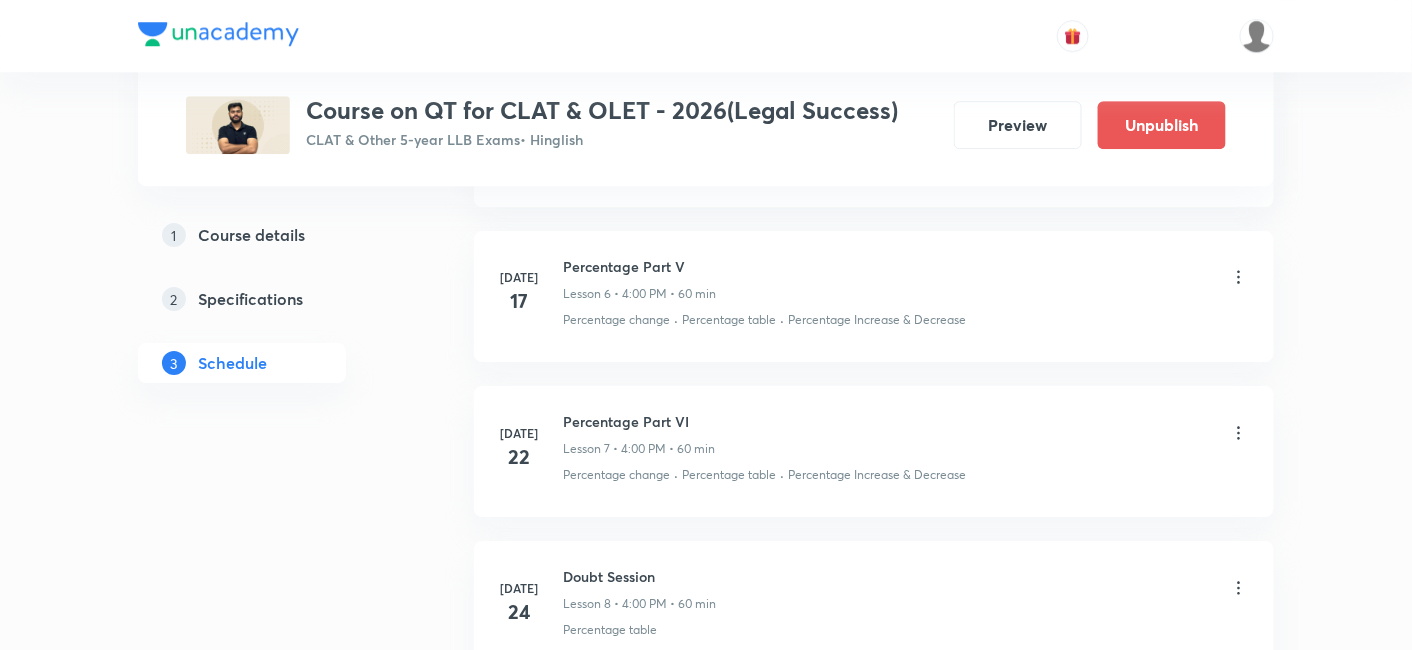 click on "1 Course details 2 Specifications 3 Schedule" at bounding box center [274, 102] 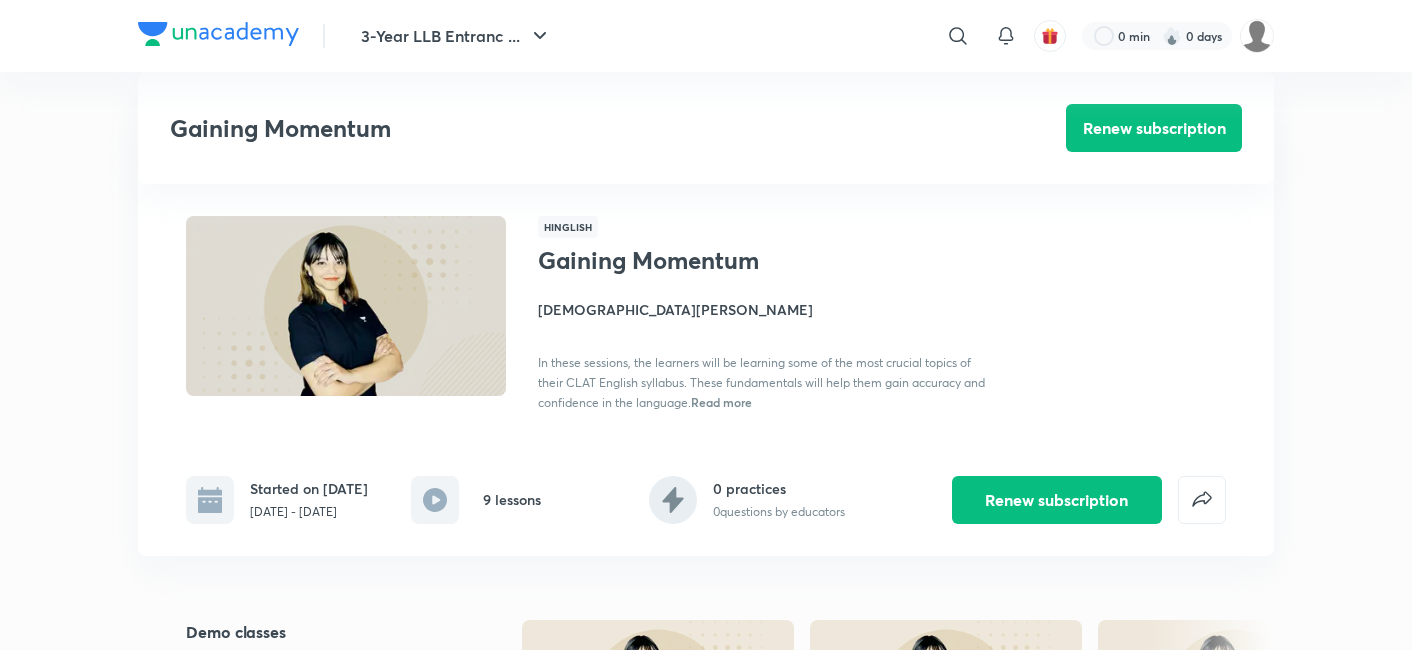 scroll, scrollTop: 1444, scrollLeft: 0, axis: vertical 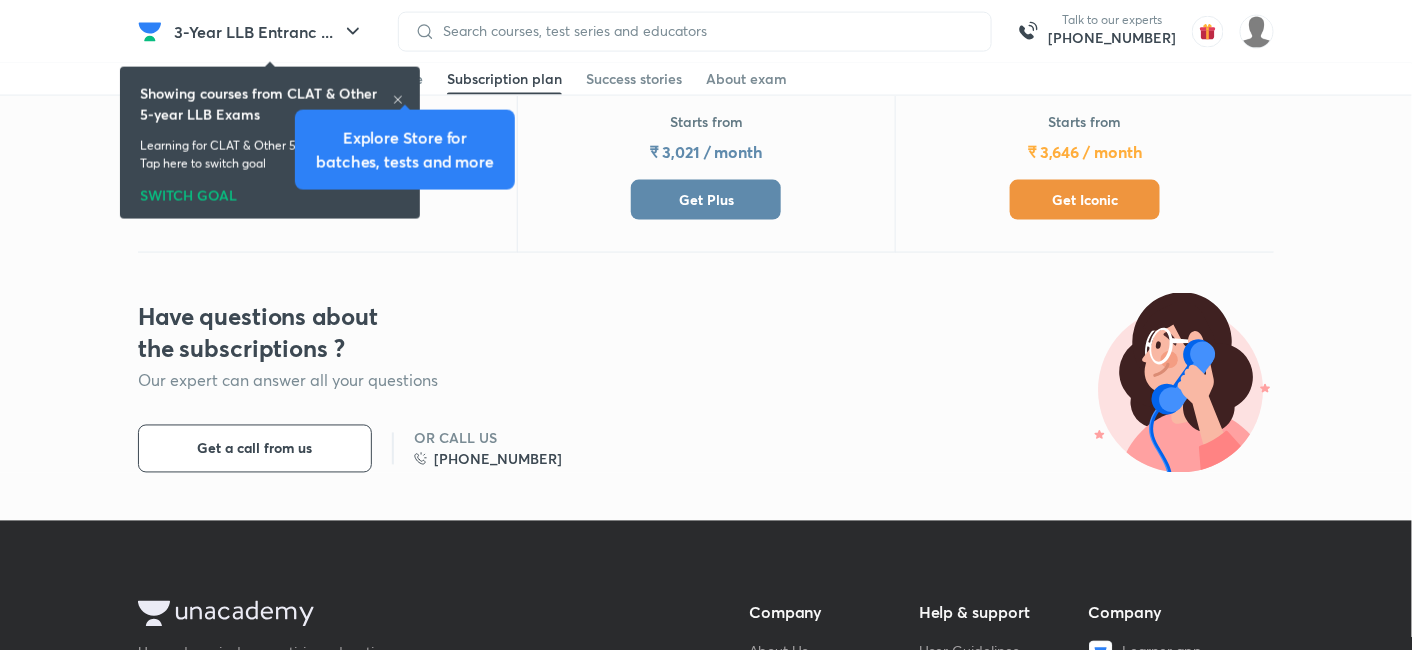 click on "Get Plus" at bounding box center (706, 200) 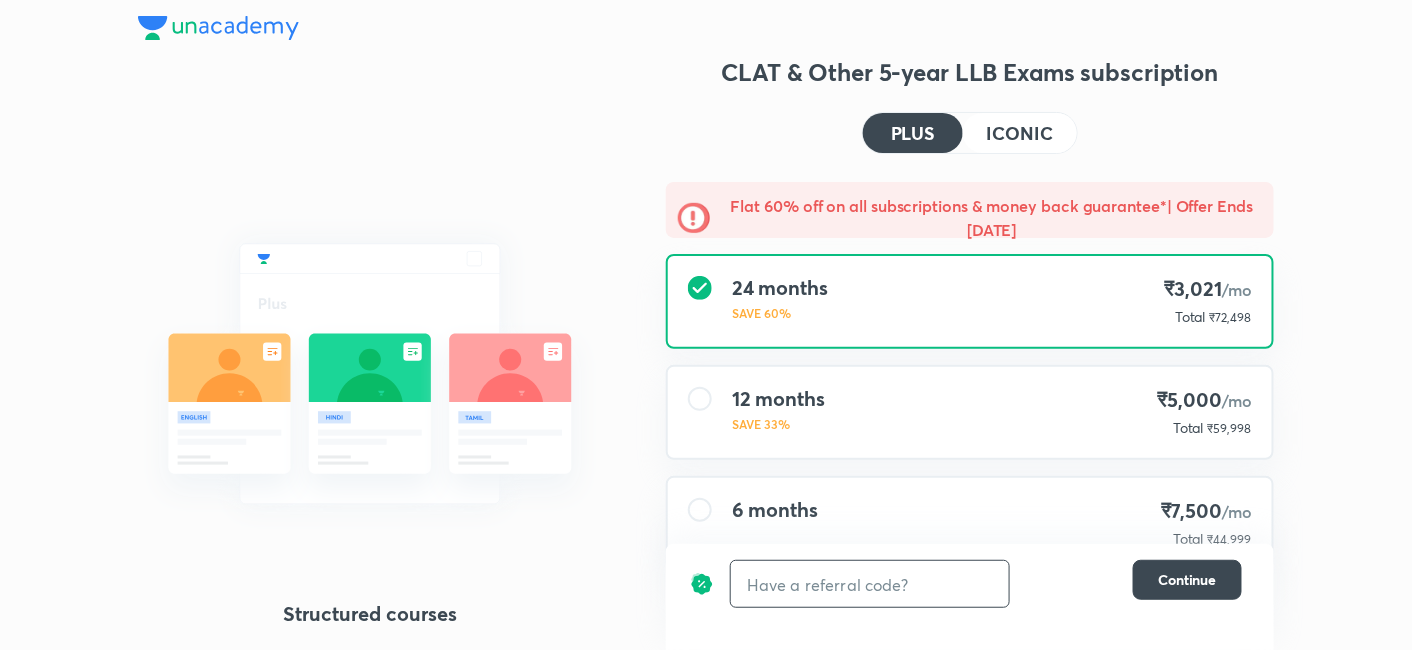 click at bounding box center (870, 584) 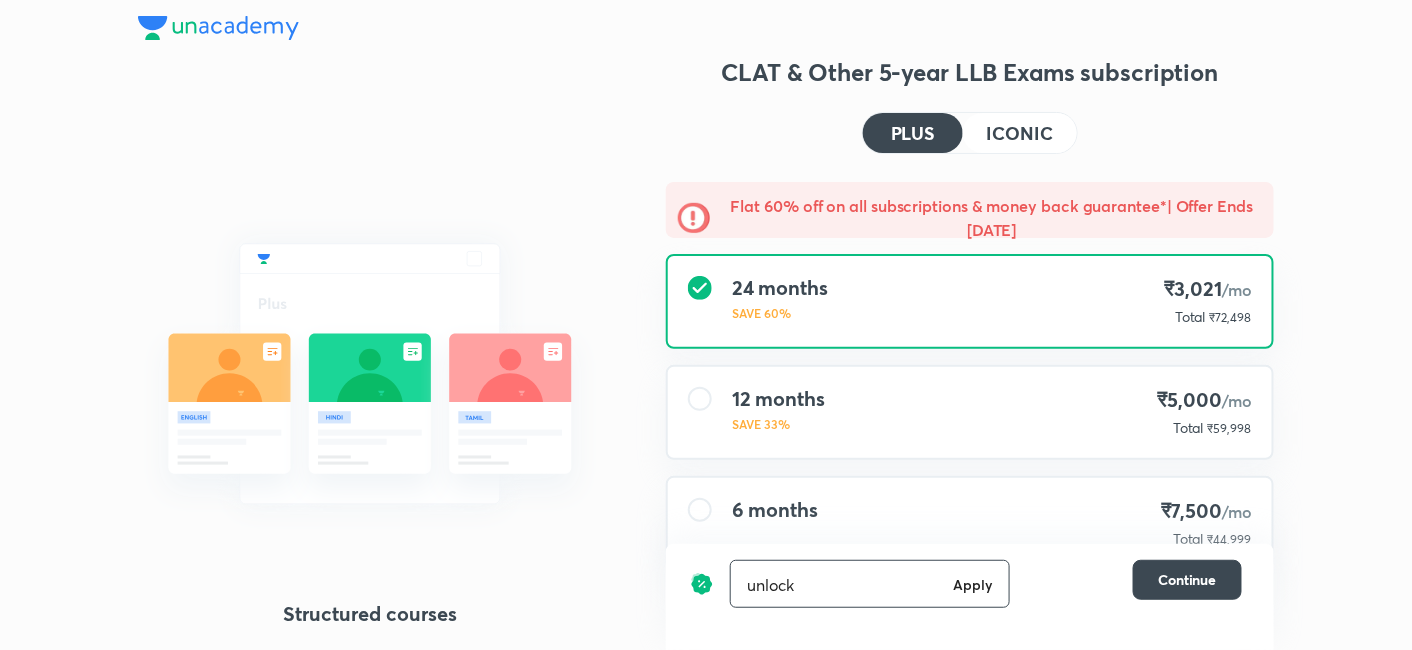 type on "unlock" 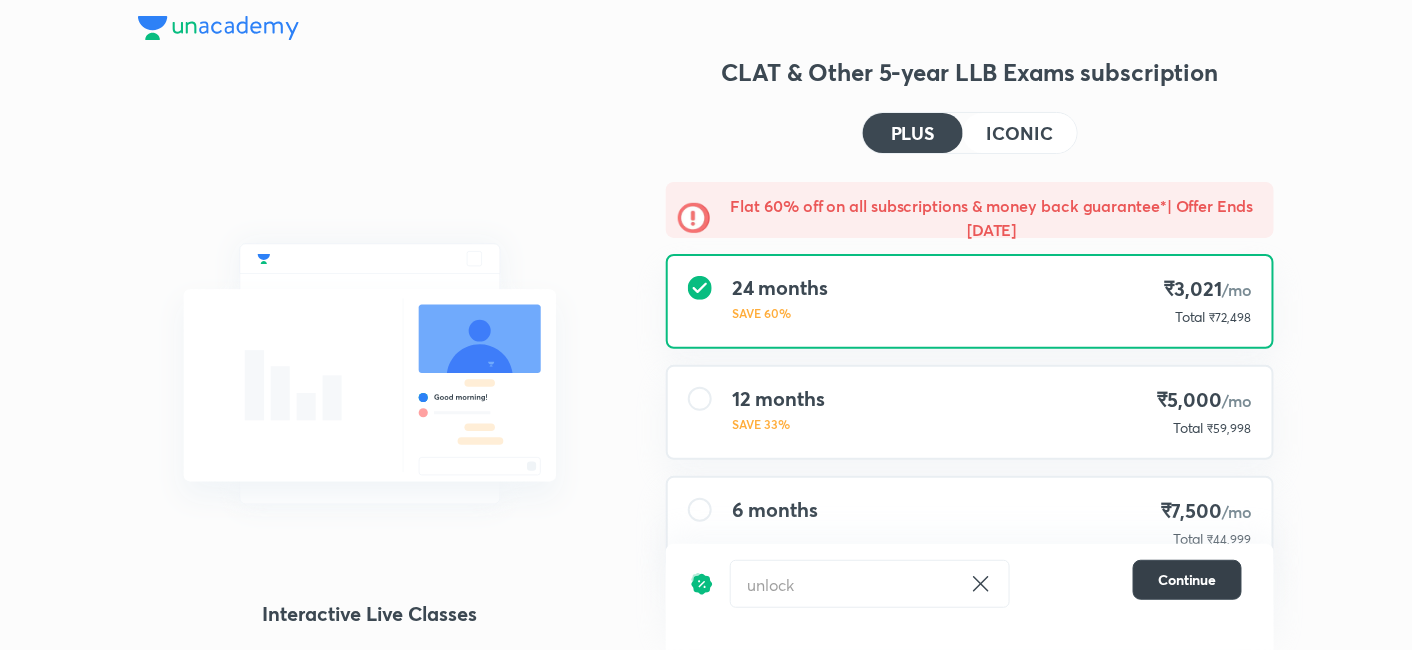 click on "Continue" at bounding box center (1187, 580) 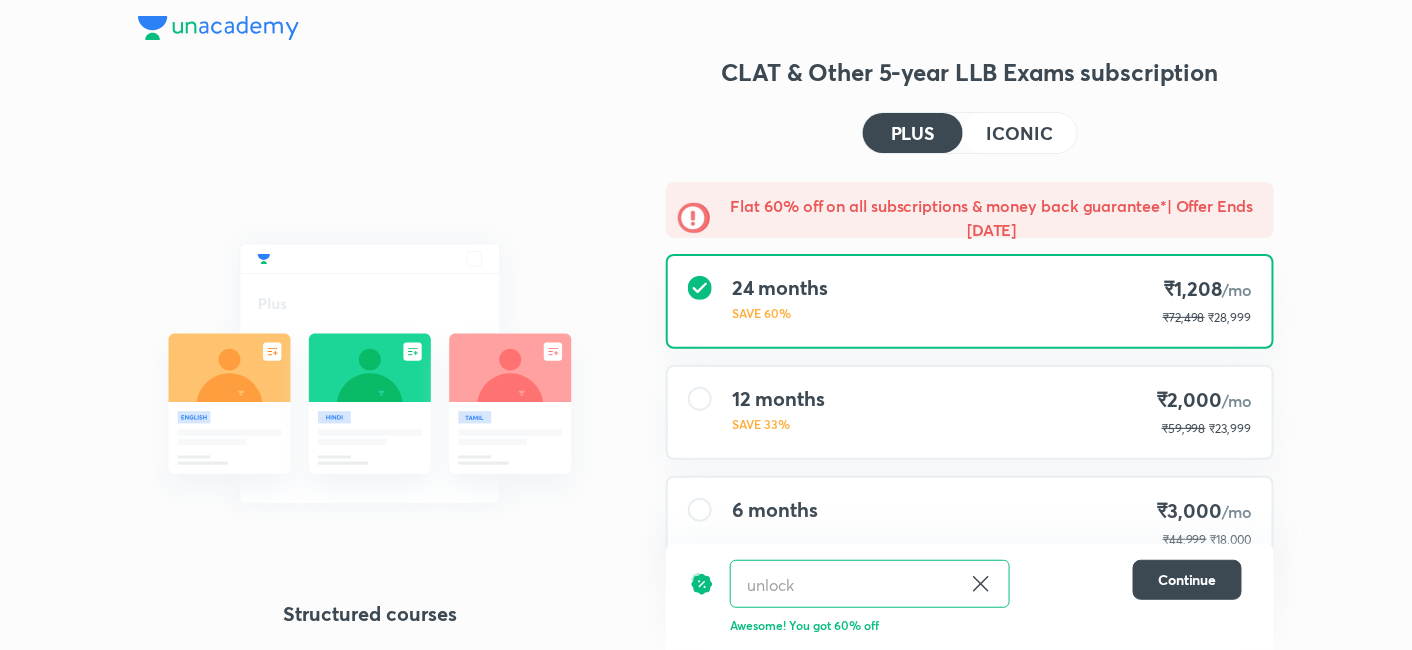 scroll, scrollTop: 66, scrollLeft: 0, axis: vertical 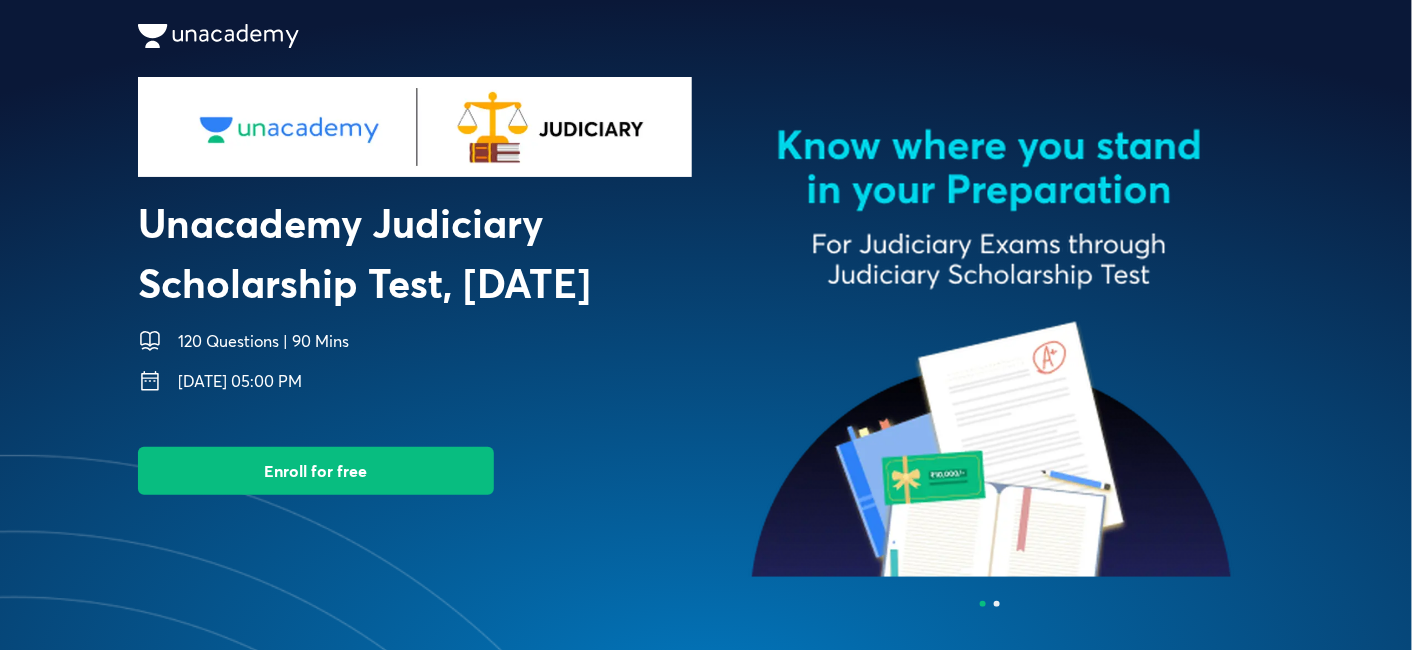 click on "Enroll for free" at bounding box center (316, 471) 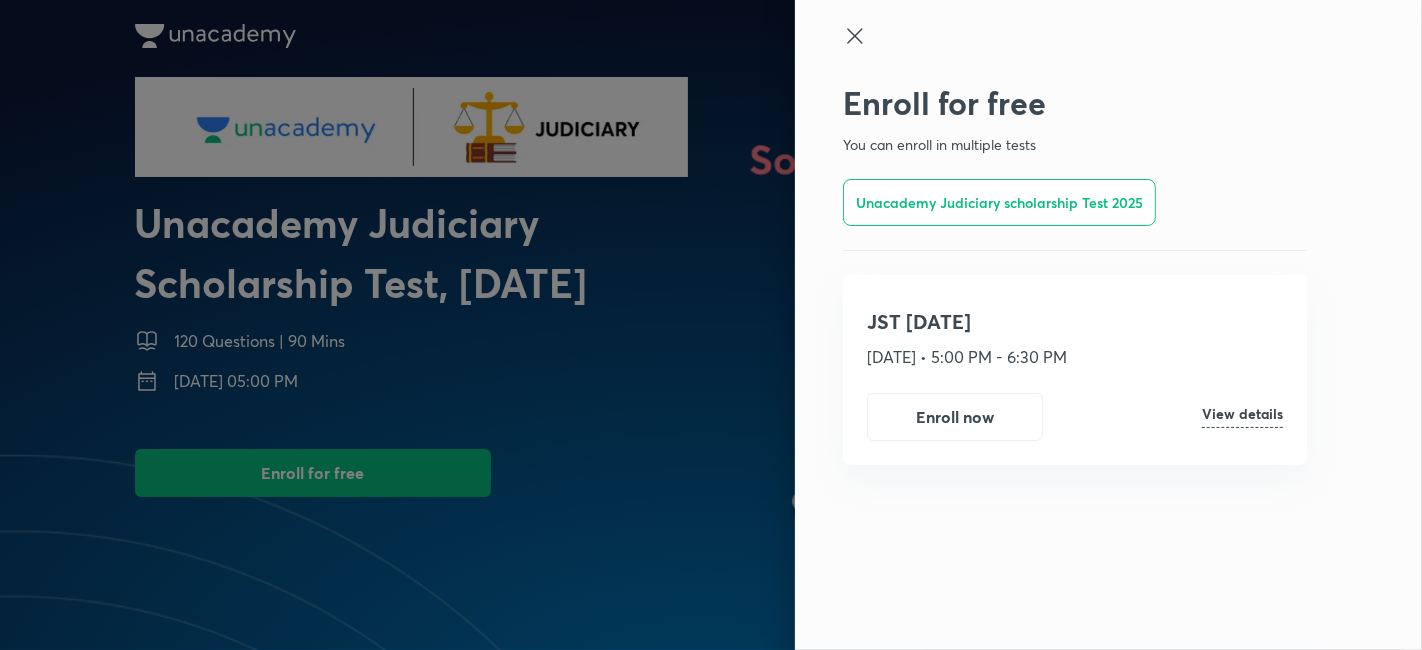 click 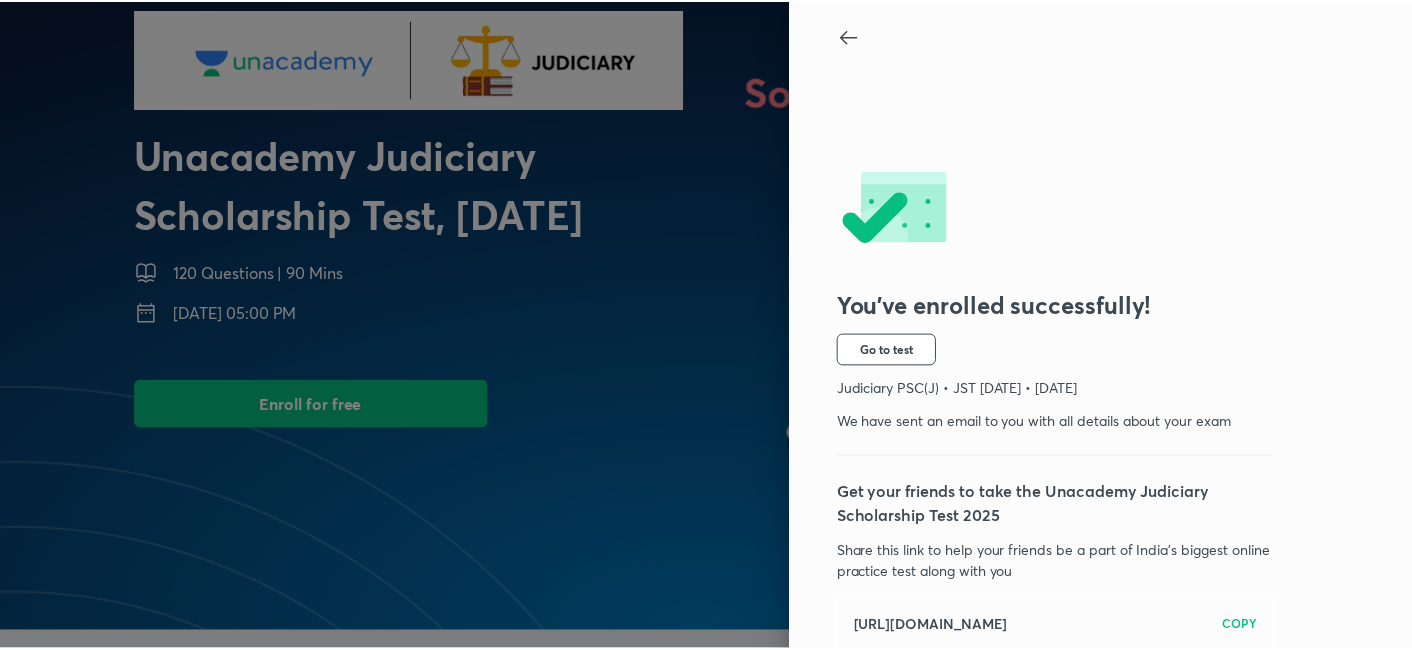 scroll, scrollTop: 0, scrollLeft: 0, axis: both 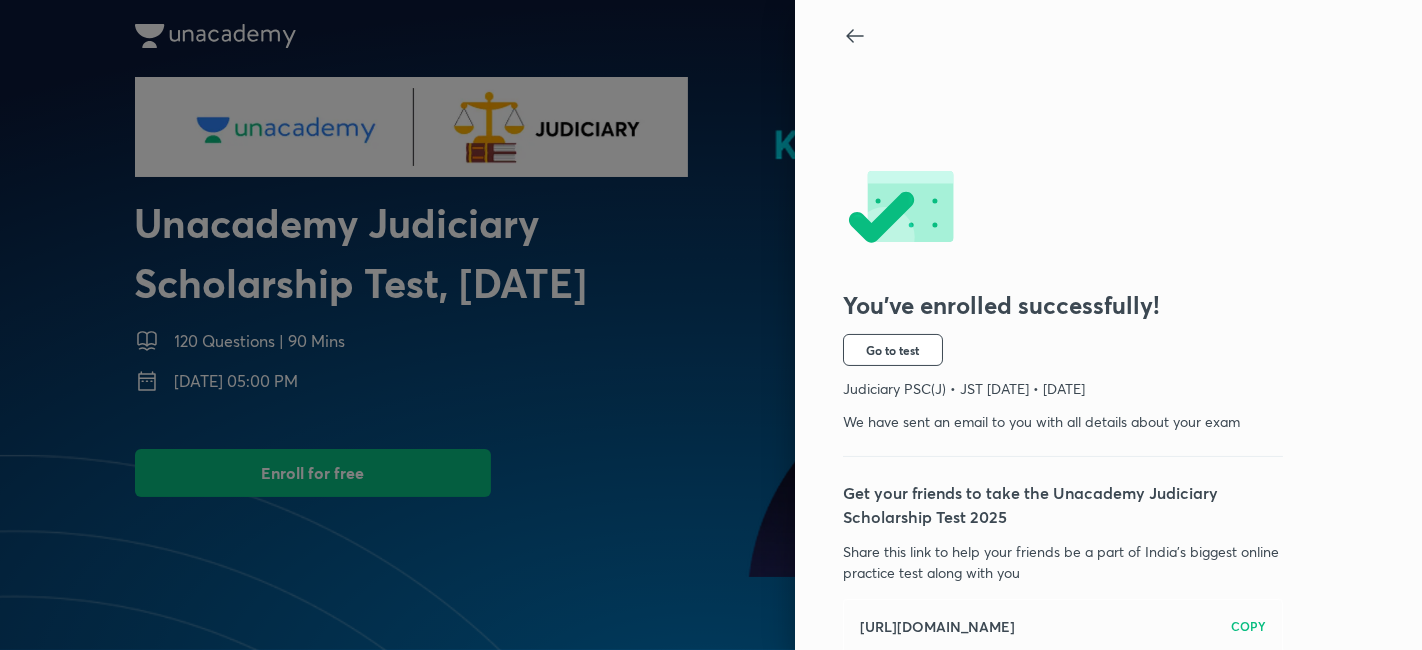click 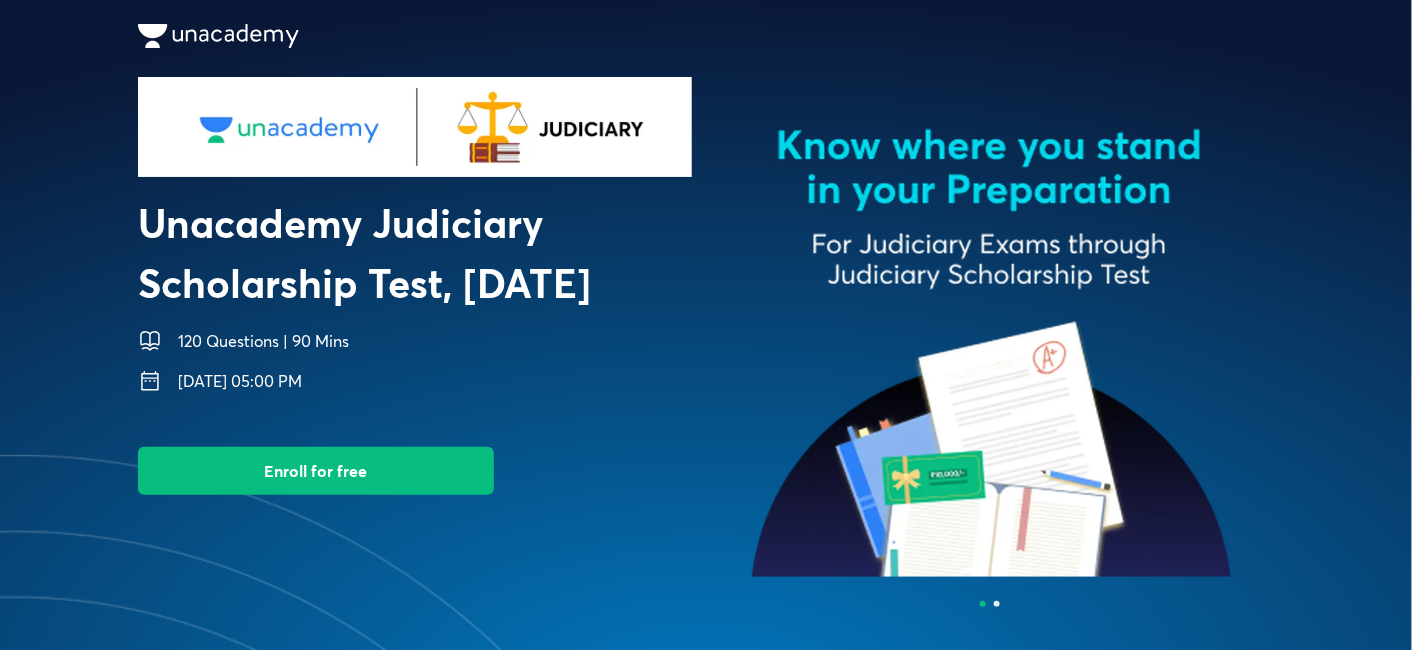 click on "Enroll for free" at bounding box center [316, 471] 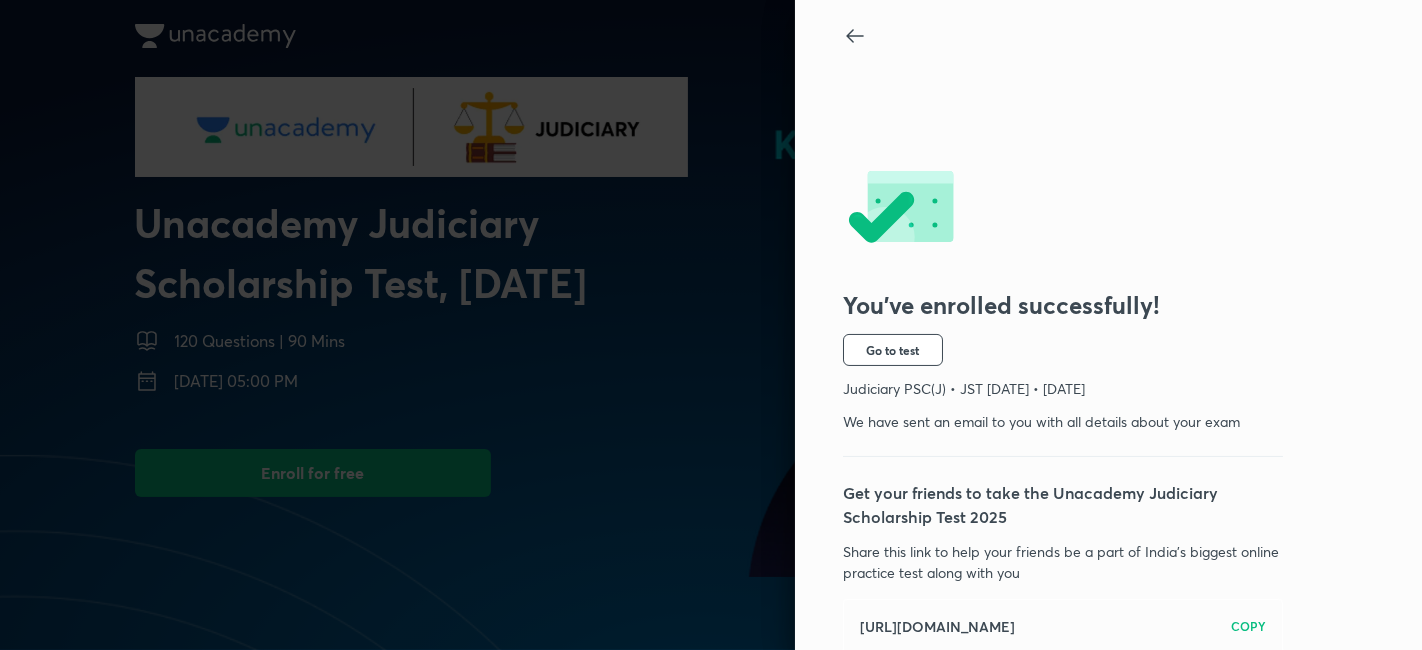click on "Unacademy Judiciary Scholarship Test, July 2025 120 Questions | 90 Mins  July 14th, 05:00 PM   Enroll for free Test your preparation for Judiciary exam with this scholarship test All India Live Scholarship Test Compete live with All India Judiciary aspirants Test curated by Top Educators All the questions are curated by top educators. Know Where You Stand Get a detailed scorecard and an overview of your Live Rank in the Test Be the first one to the finish line  Chance to win up to 100% scholarship*.
Applicable on 12-Months Subscription for Judiciary
P.S. - Scholarship applicable for non-paid subscribers only. 1 15K cash voucher  100% Scholarship*  2 10K cash voucher  100% Scholarship*  3 5K cash voucher  100% Scholarship*  Unacademy Judiciary Scholarship Test 2025 Select the right test for you. Unacademy Judiciary scholarship Test 2025 JST July 2025 14th Jul  • 5:00 PM - 6:30 PM Enrolled successfully View details 90 Full Syllabus Total of 120 questions Share Reach out to us  Call +91 8585858585 Company" at bounding box center [711, 2675] 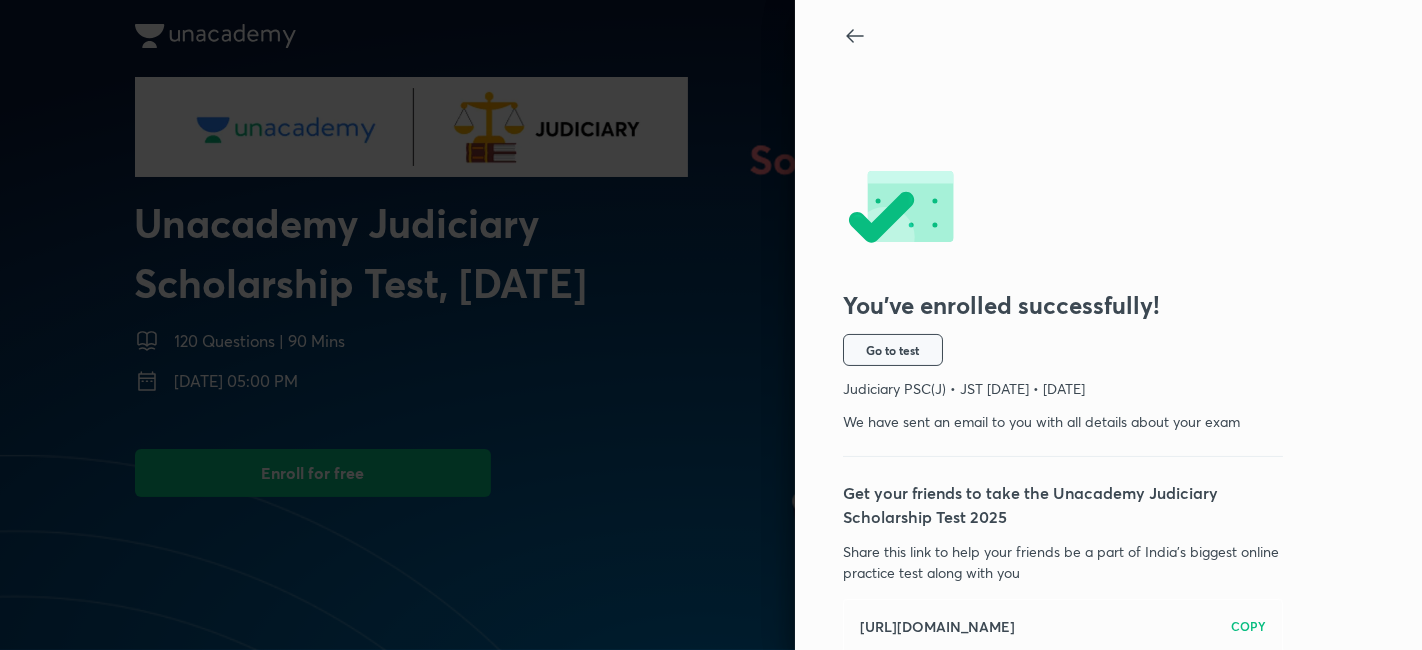 click on "Go to test" at bounding box center (893, 350) 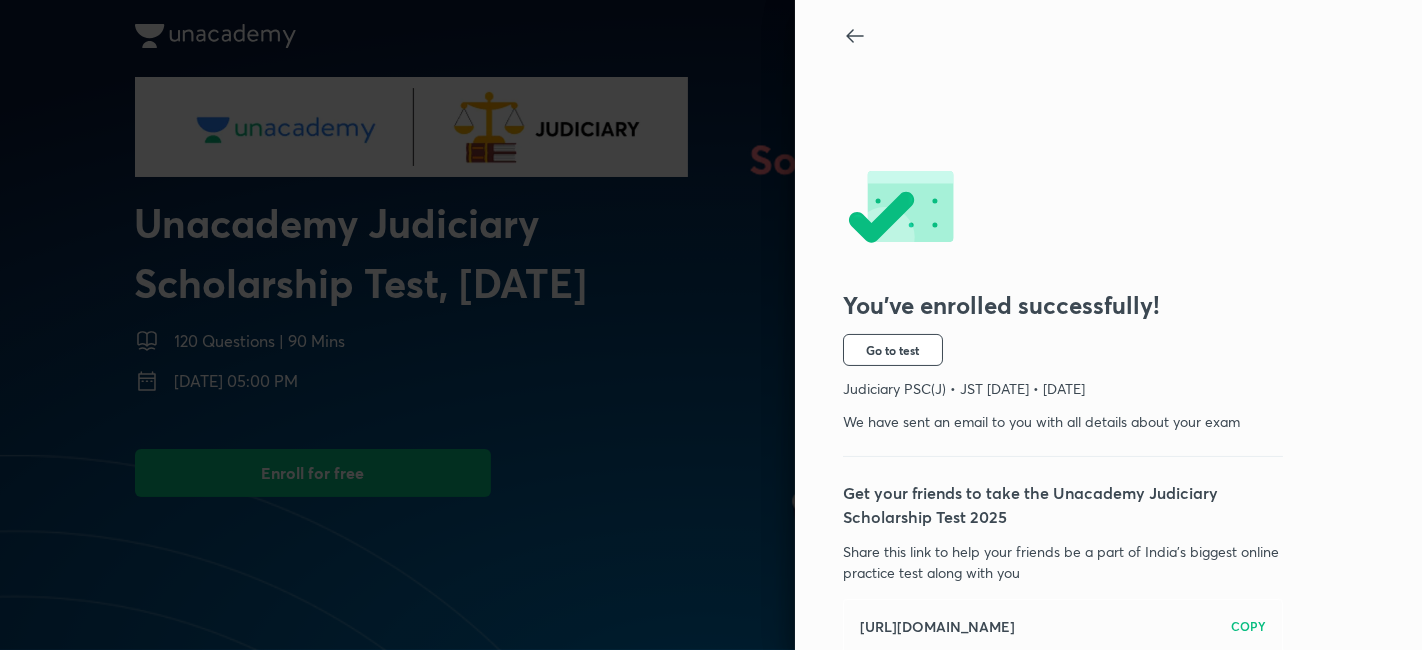 drag, startPoint x: 837, startPoint y: 23, endPoint x: 824, endPoint y: 26, distance: 13.341664 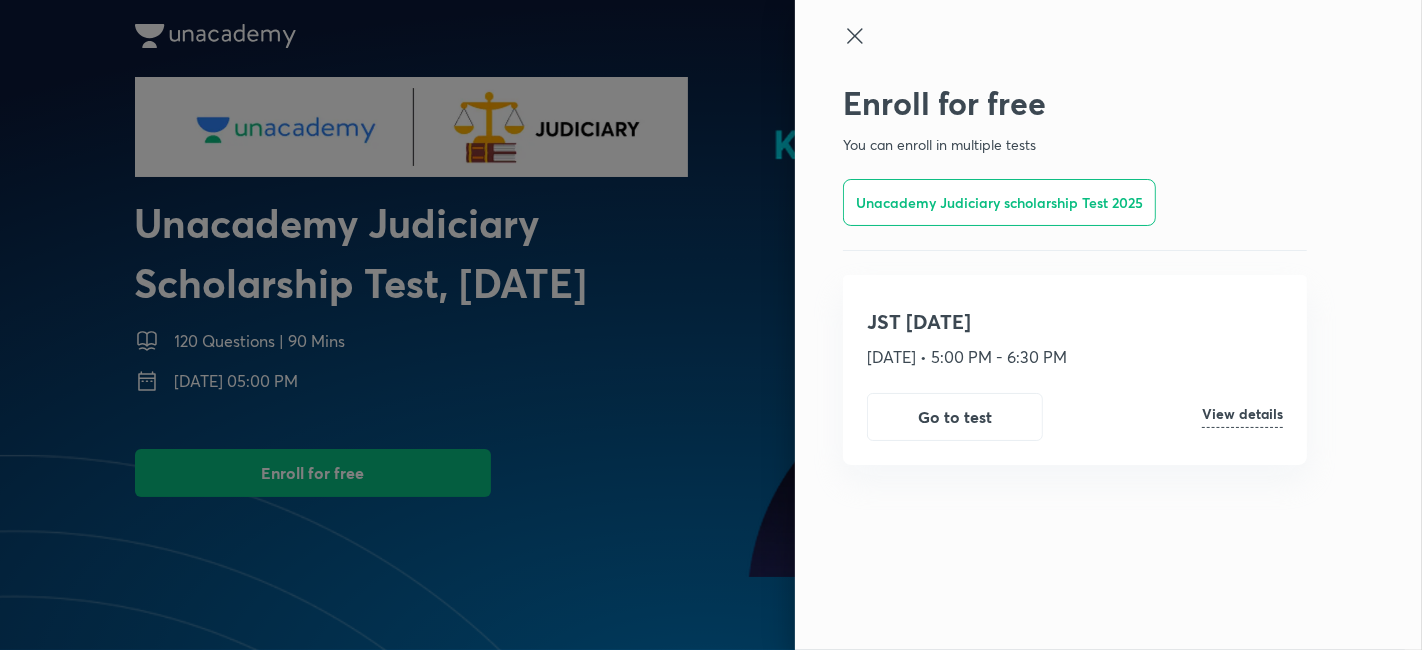 click at bounding box center [711, 325] 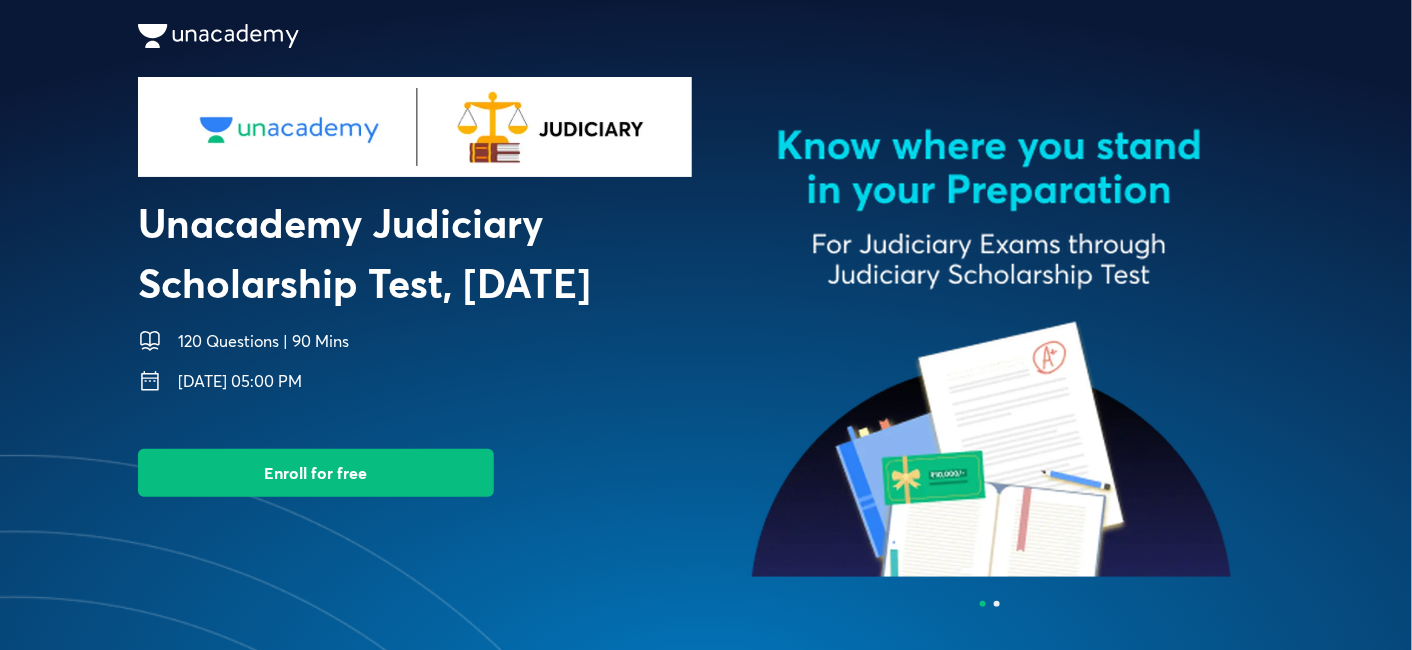 click at bounding box center [990, 327] 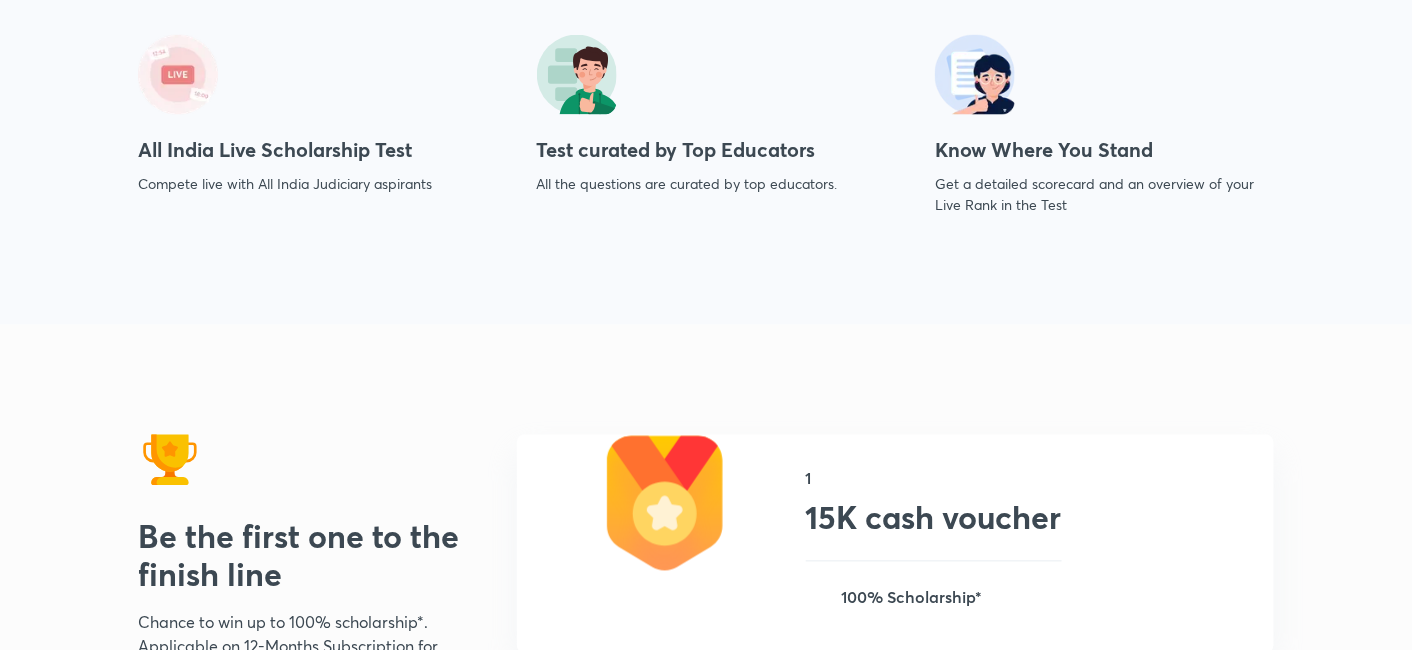 scroll, scrollTop: 777, scrollLeft: 0, axis: vertical 